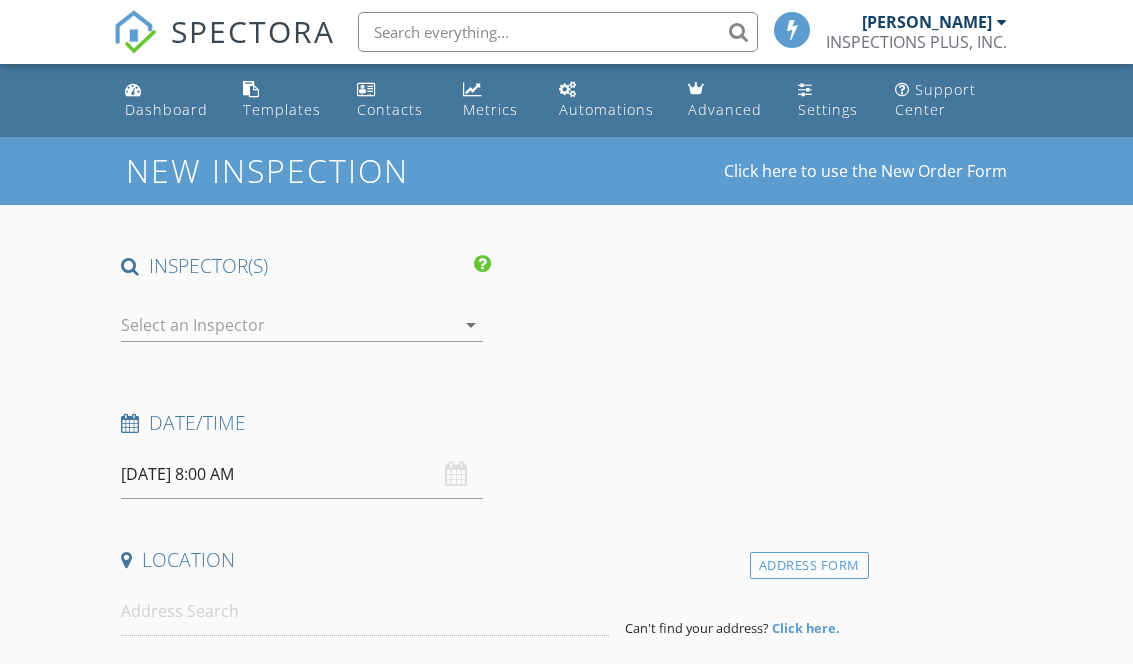 scroll, scrollTop: 0, scrollLeft: 0, axis: both 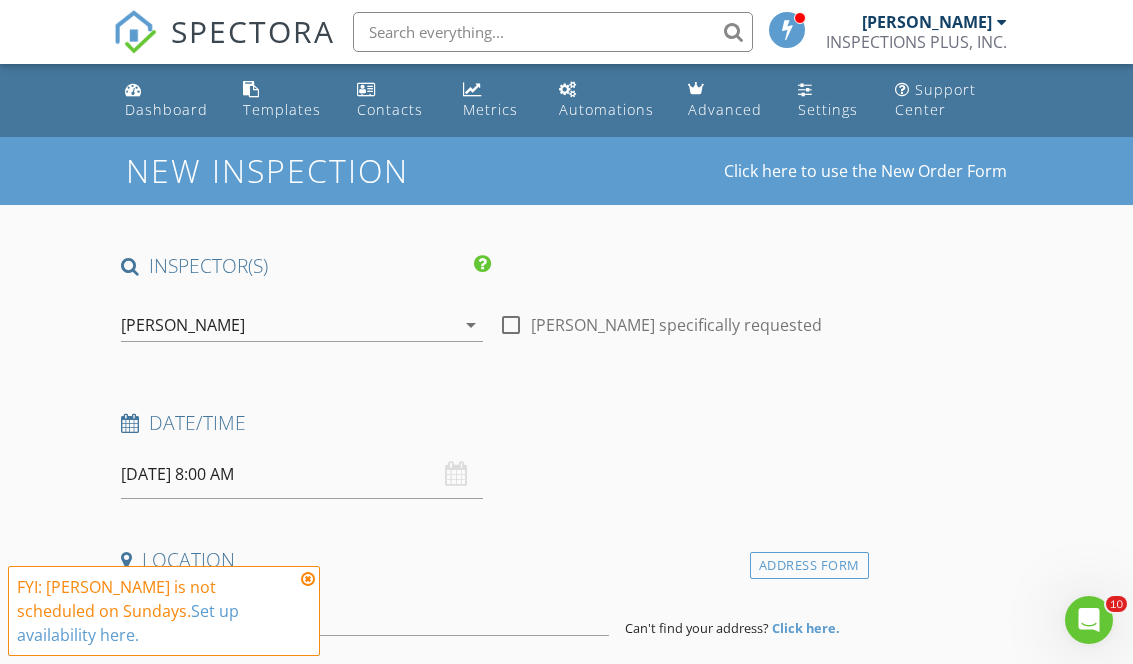 click on "07/13/2025 8:00 AM" at bounding box center (302, 474) 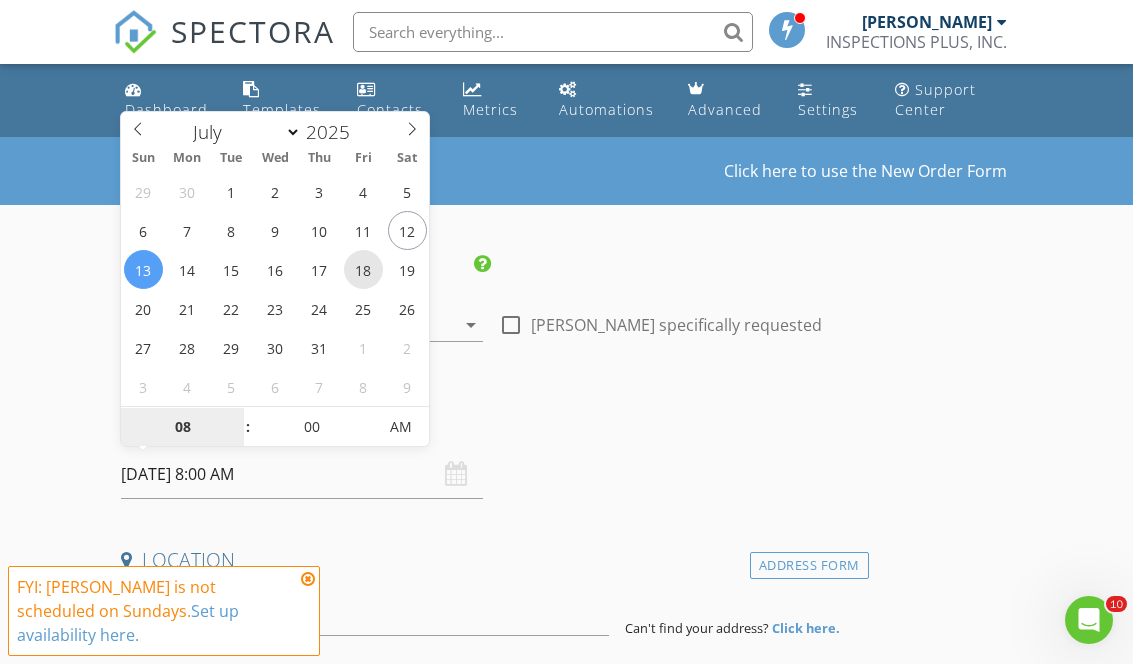 type on "07/18/2025 8:00 AM" 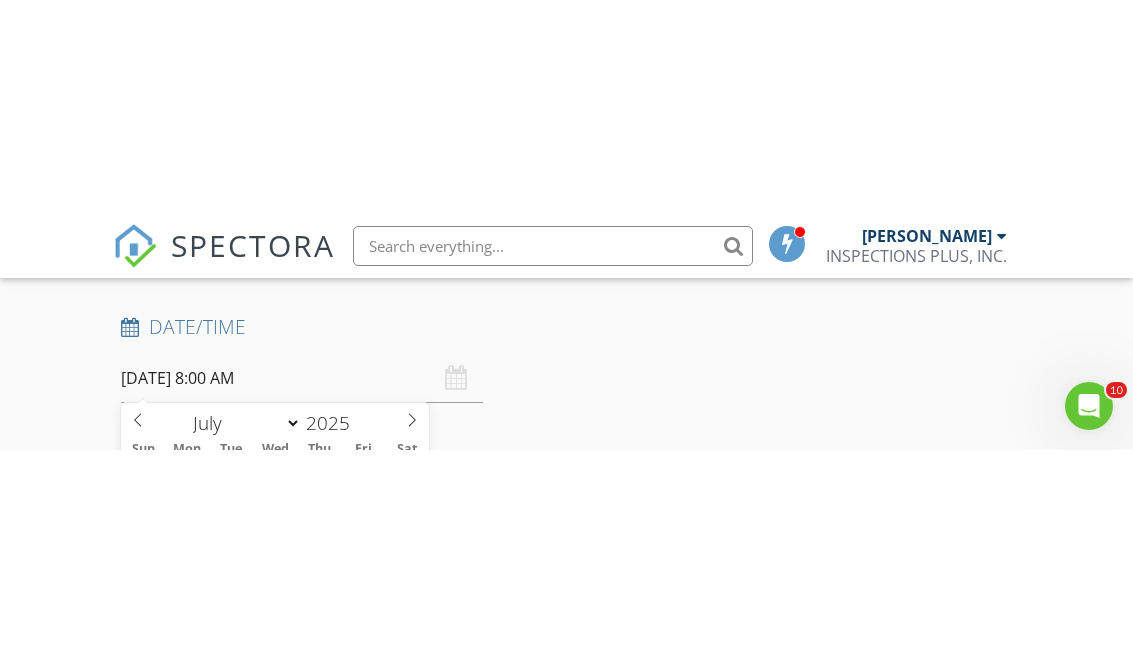 scroll, scrollTop: 697, scrollLeft: 0, axis: vertical 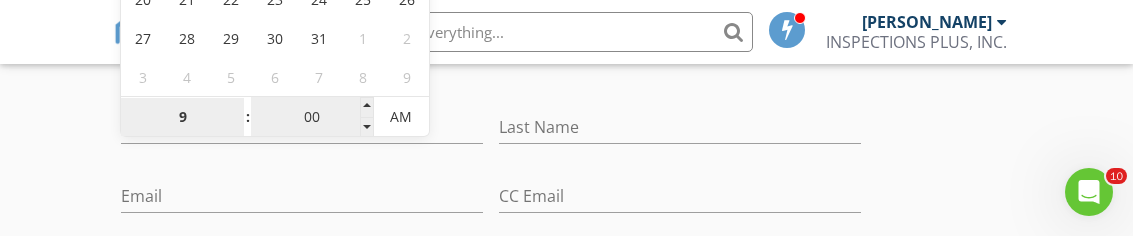 type on "9" 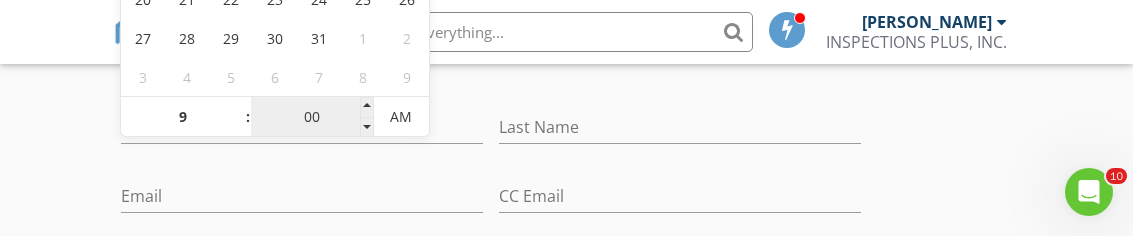 click on "00" at bounding box center [312, 118] 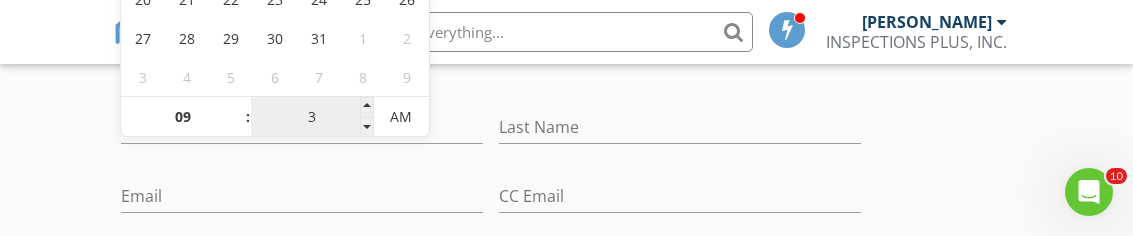 type on "30" 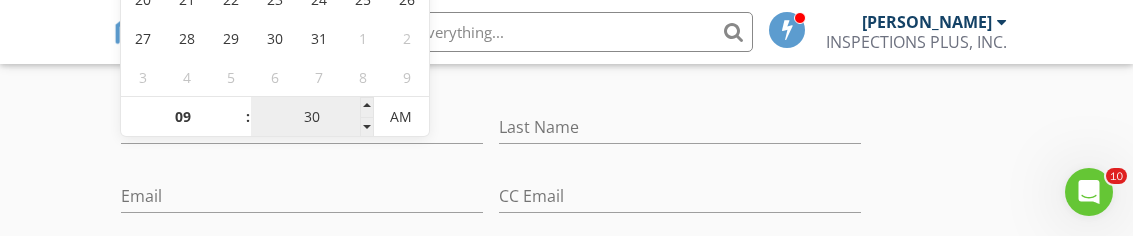 type on "[DATE] 9:30 AM" 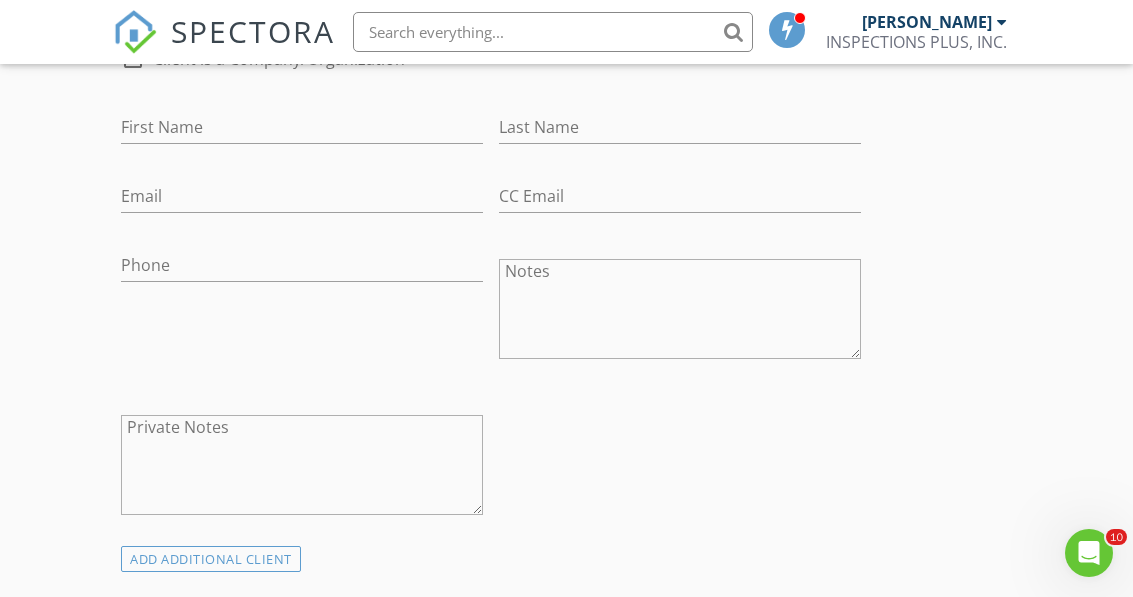 click on "New Inspection
Click here to use the New Order Form
INSPECTOR(S)
check_box   Jesse Berreles   PRIMARY   Jesse Berreles arrow_drop_down   check_box_outline_blank Jesse Berreles specifically requested
Date/Time
07/18/2025 9:30 AM
Location
Address Form       Can't find your address?   Click here.
client
check_box Enable Client CC email for this inspection   Client Search     check_box_outline_blank Client is a Company/Organization     First Name   Last Name   Email   CC Email   Phone           Notes   Private Notes
ADD ADDITIONAL client
SERVICES
check_box_outline_blank   Residential Inspection   check_box_outline_blank   Condo Inspection   check_box_outline_blank   5-Point Residential Inspection   check_box_outline_blank   Commercial   Commercial Inspection 3000 sf" at bounding box center (566, 1034) 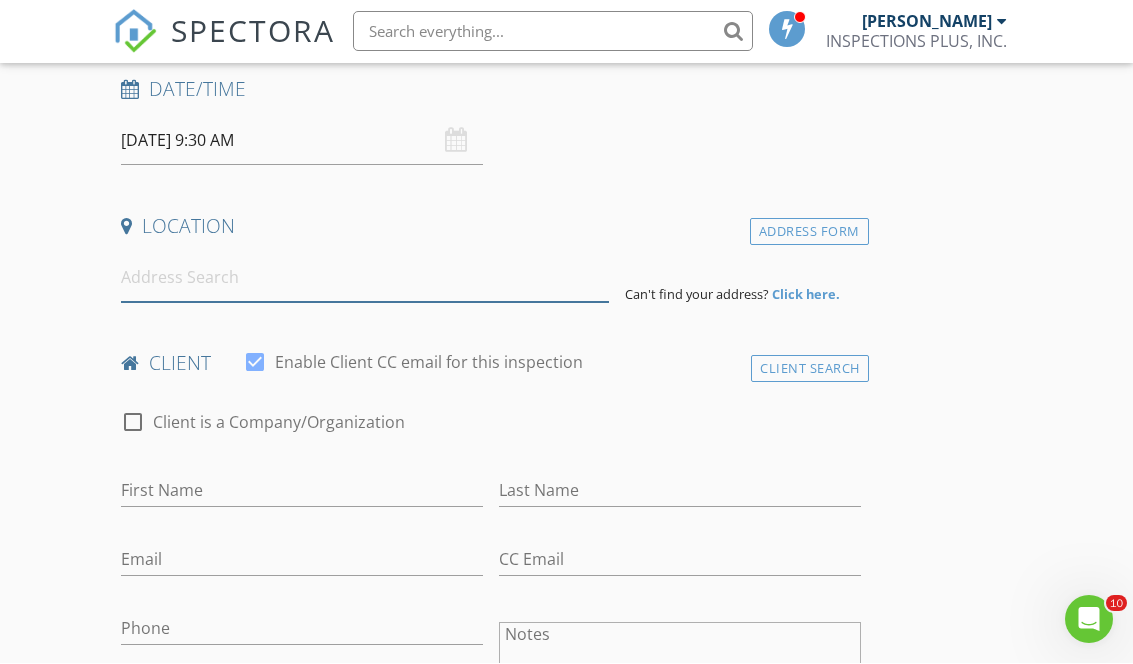 click at bounding box center [365, 278] 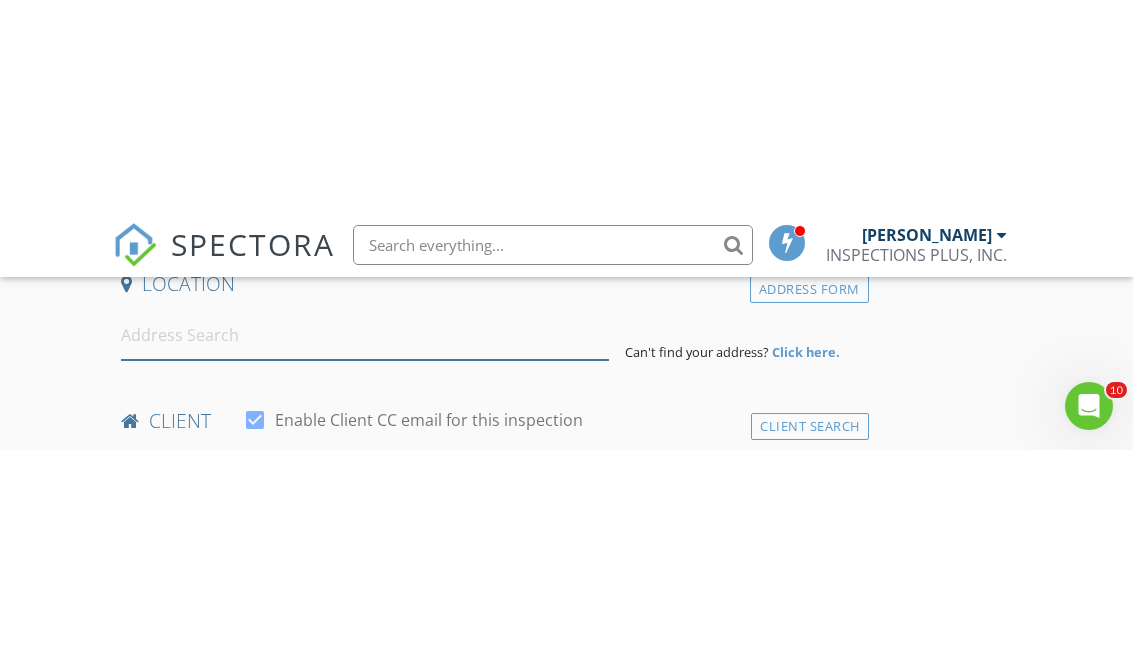 scroll, scrollTop: 491, scrollLeft: 0, axis: vertical 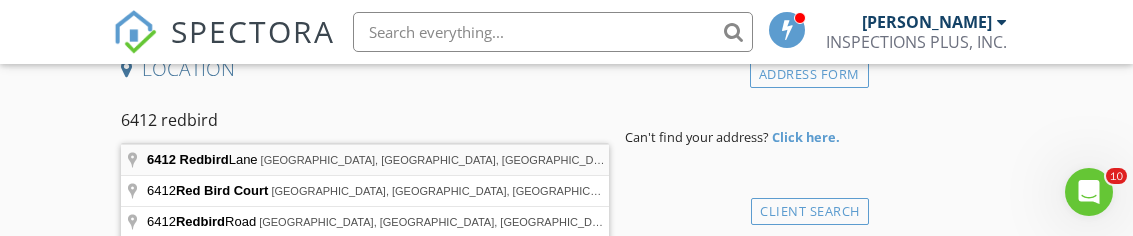 type on "6412 Redbird Lane, Crystal Lake, IL, USA" 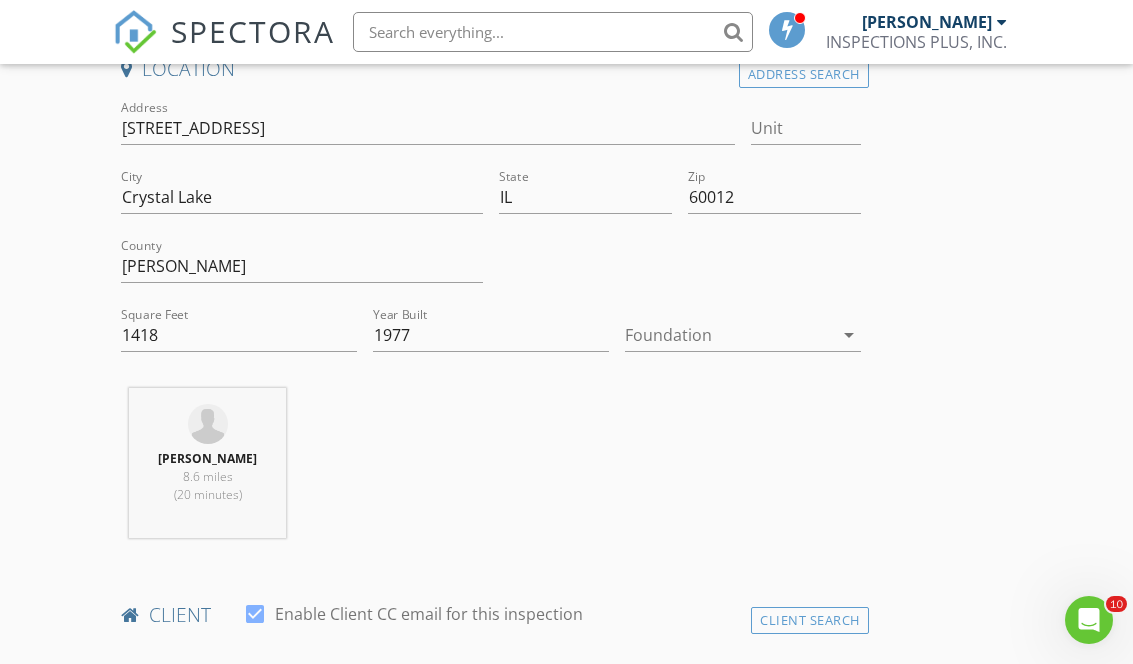click at bounding box center (729, 335) 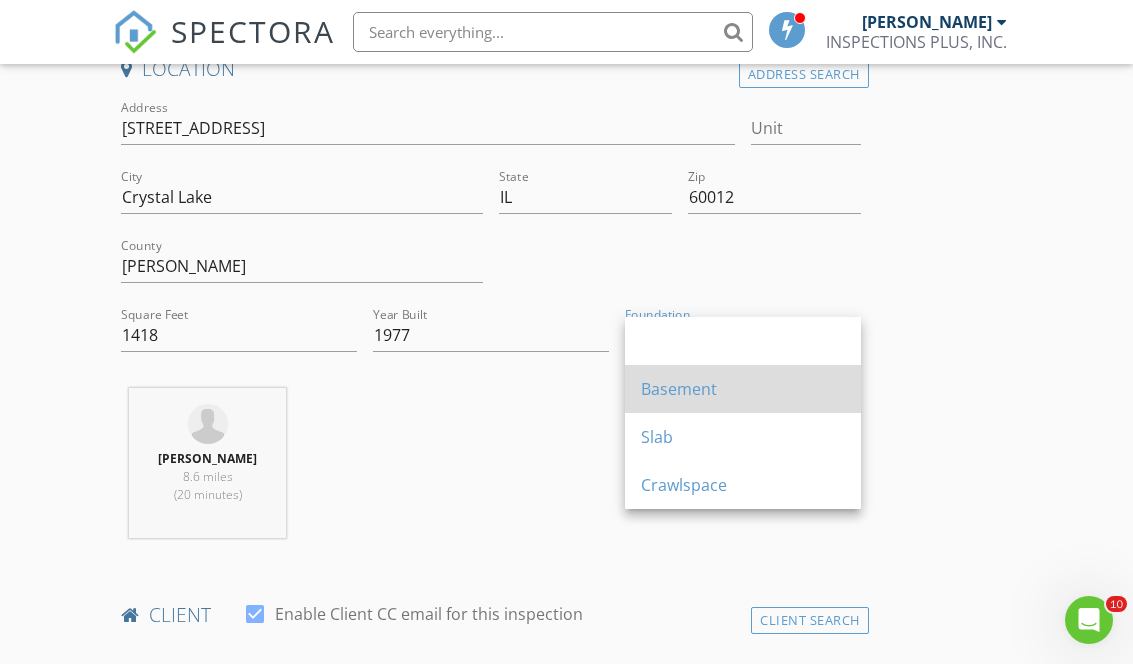 click on "Basement" at bounding box center (743, 389) 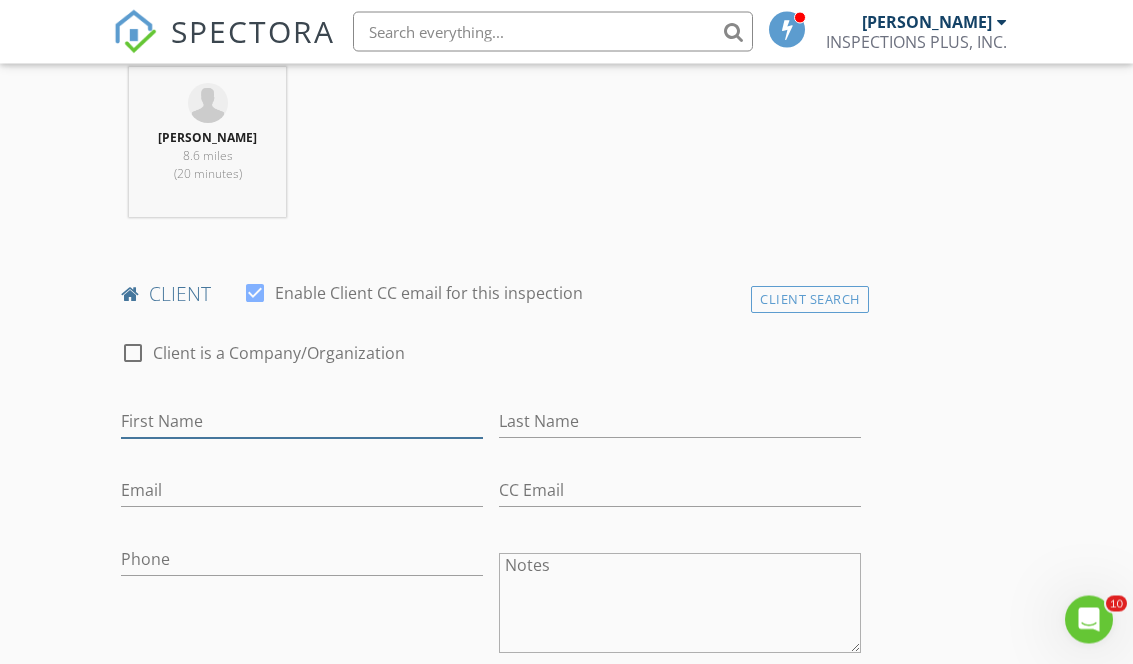 click on "First Name" at bounding box center [302, 422] 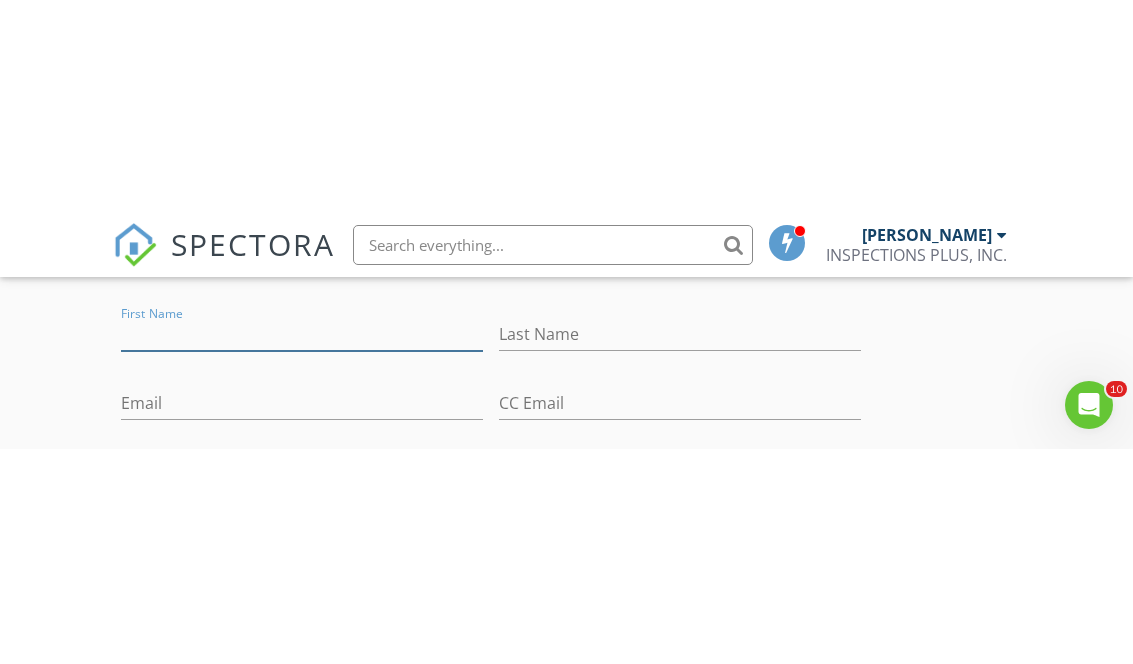 scroll, scrollTop: 1113, scrollLeft: 0, axis: vertical 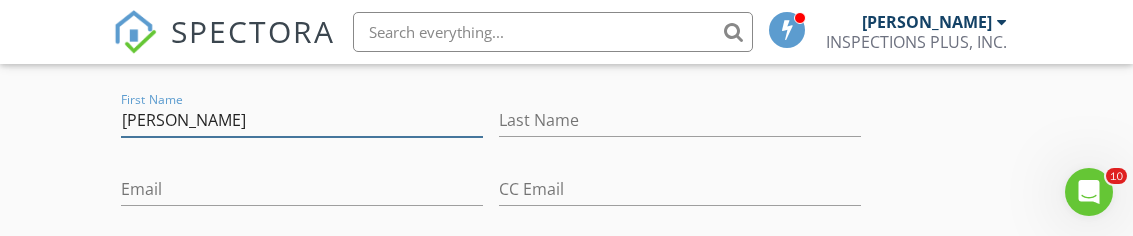 type on "[PERSON_NAME]" 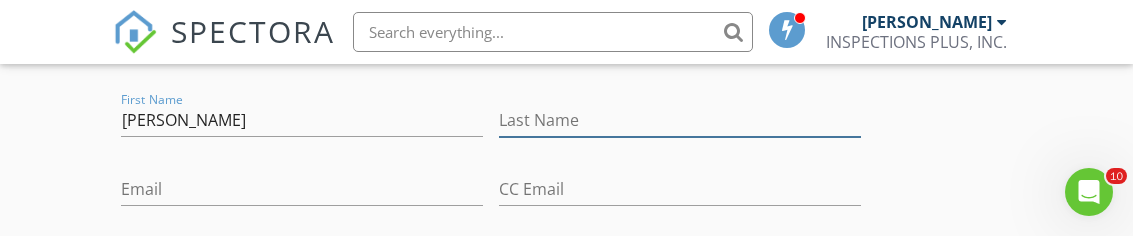 click on "Last Name" at bounding box center [680, 120] 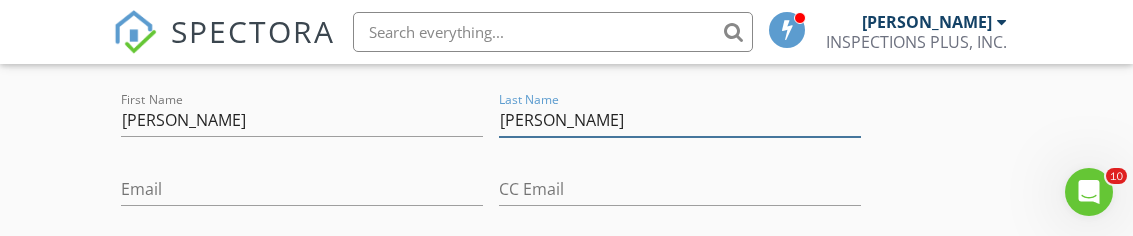 type on "[PERSON_NAME]" 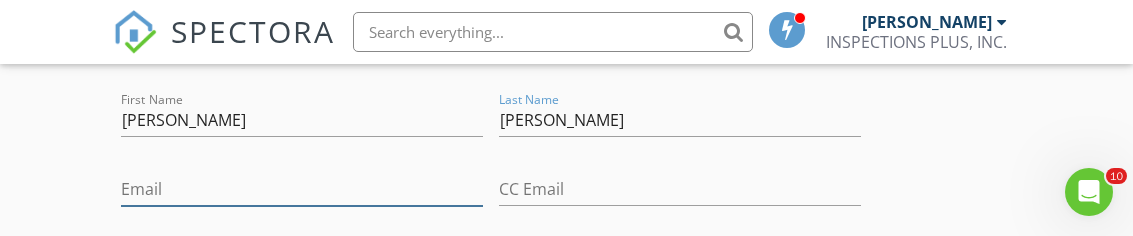 click on "Email" at bounding box center [302, 189] 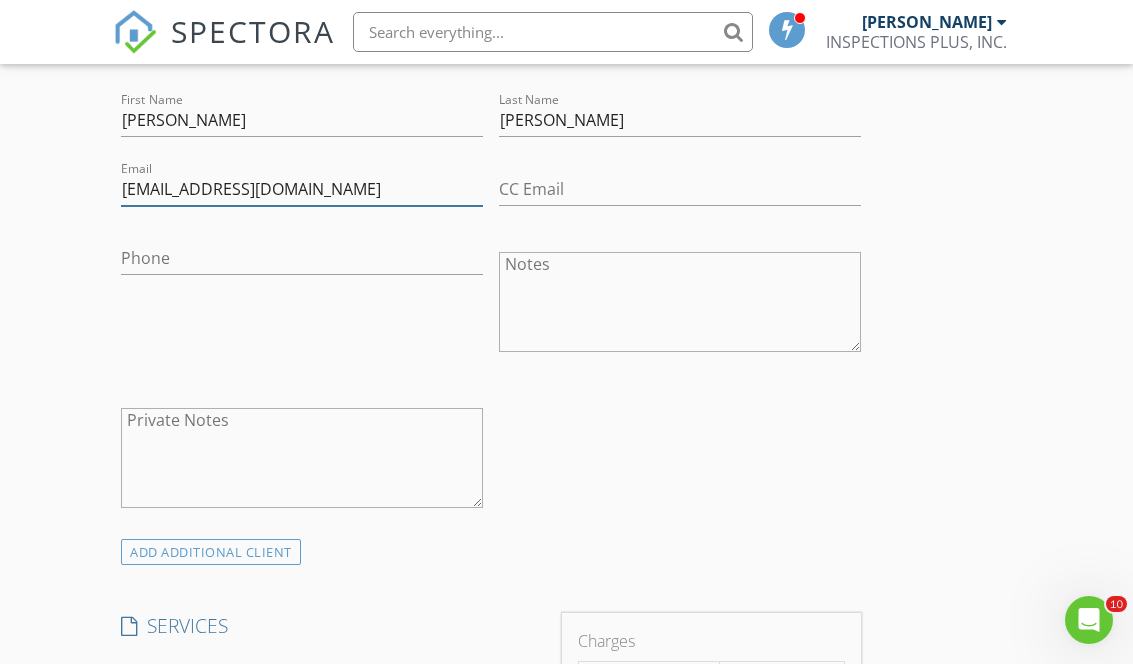 type on "[EMAIL_ADDRESS][DOMAIN_NAME]" 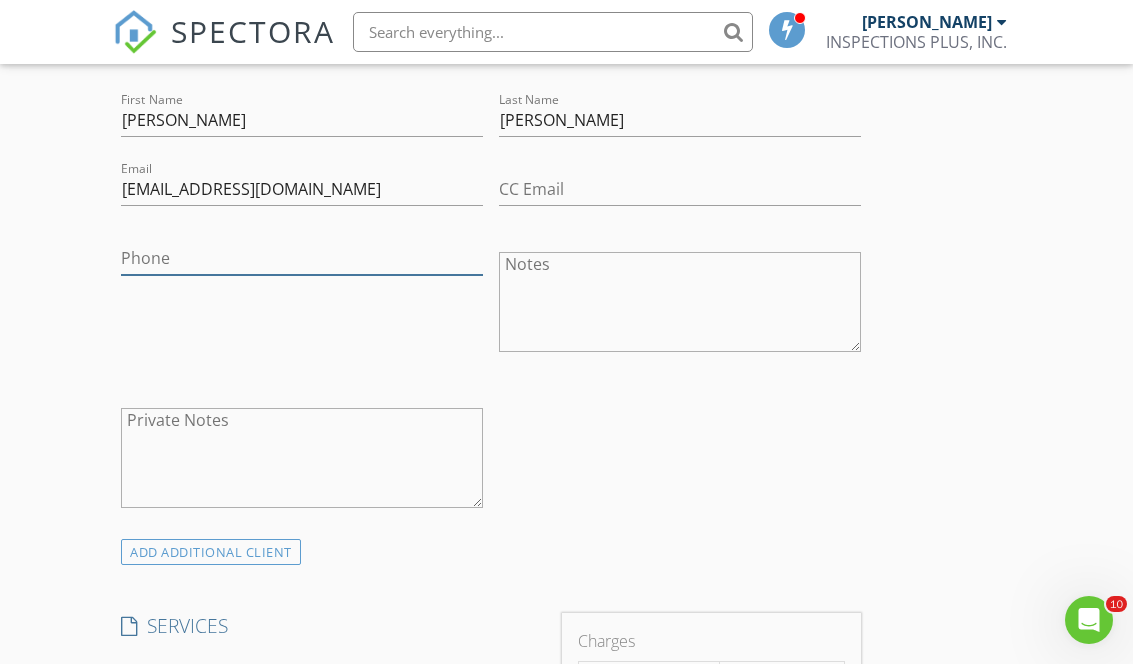 click on "Phone" at bounding box center (302, 258) 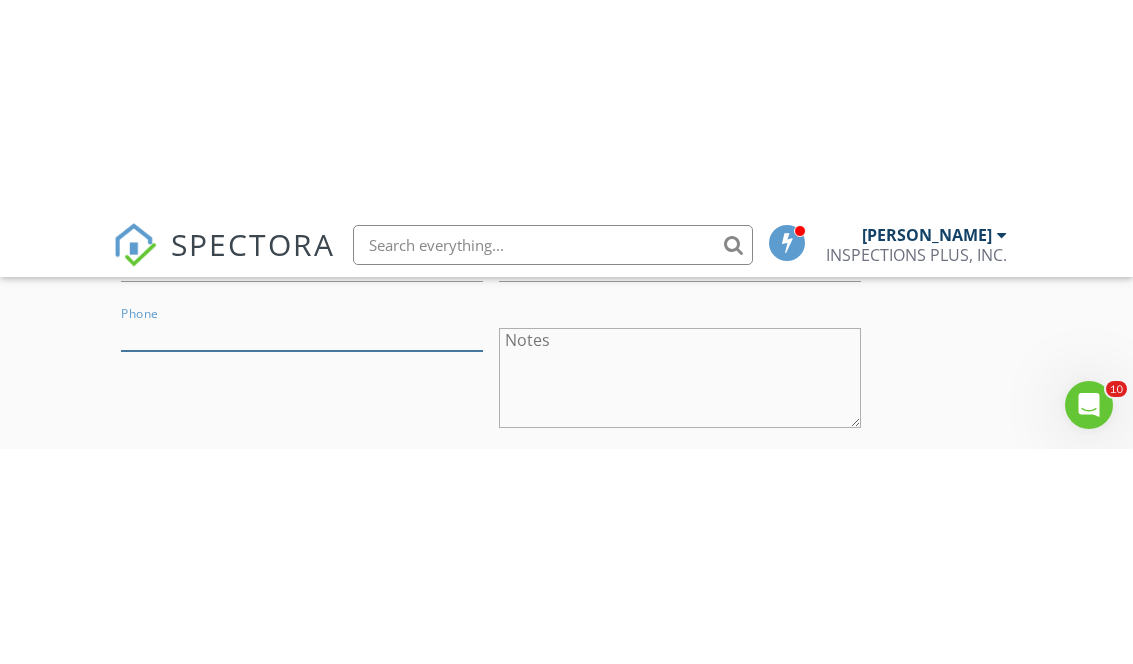 scroll, scrollTop: 1251, scrollLeft: 0, axis: vertical 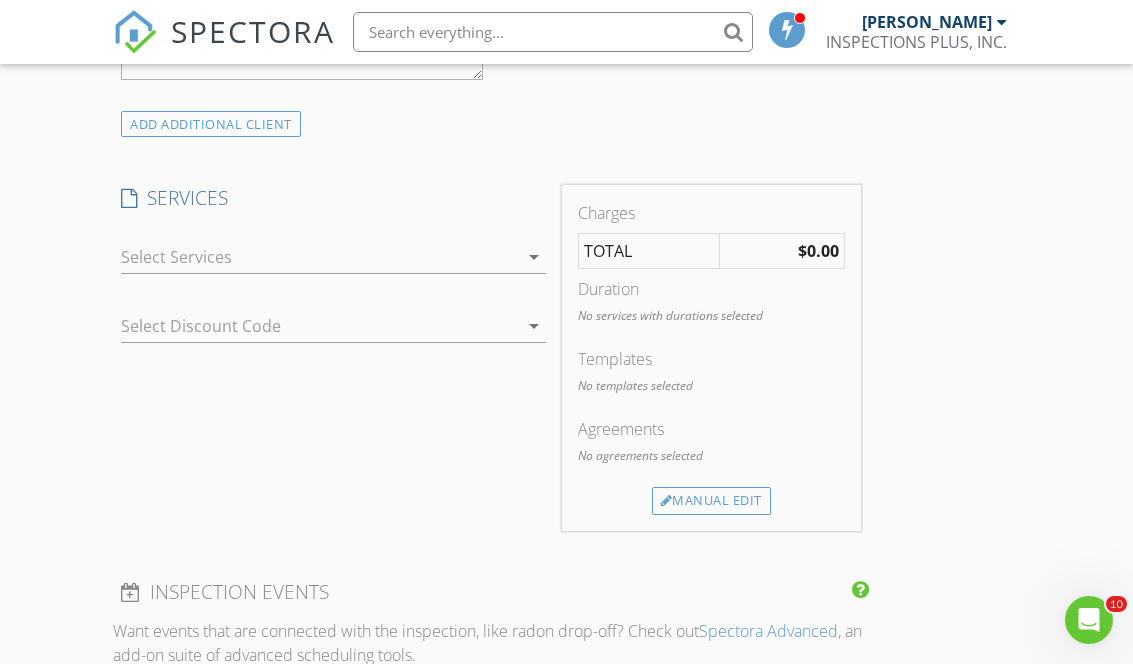 type on "[PHONE_NUMBER]" 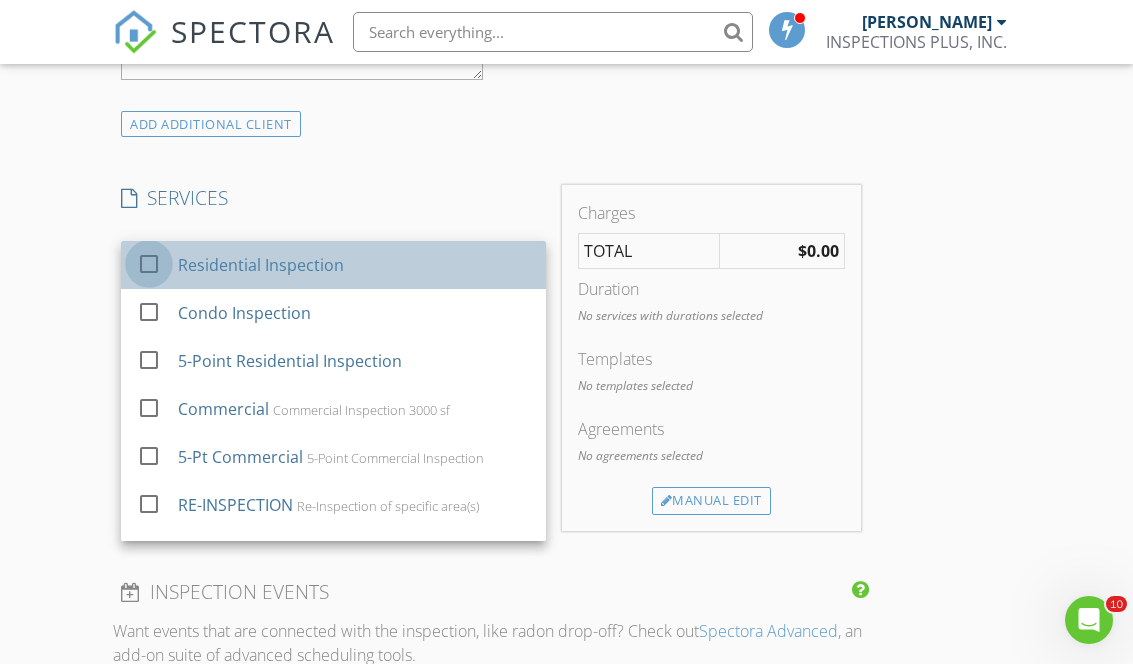 click at bounding box center [149, 264] 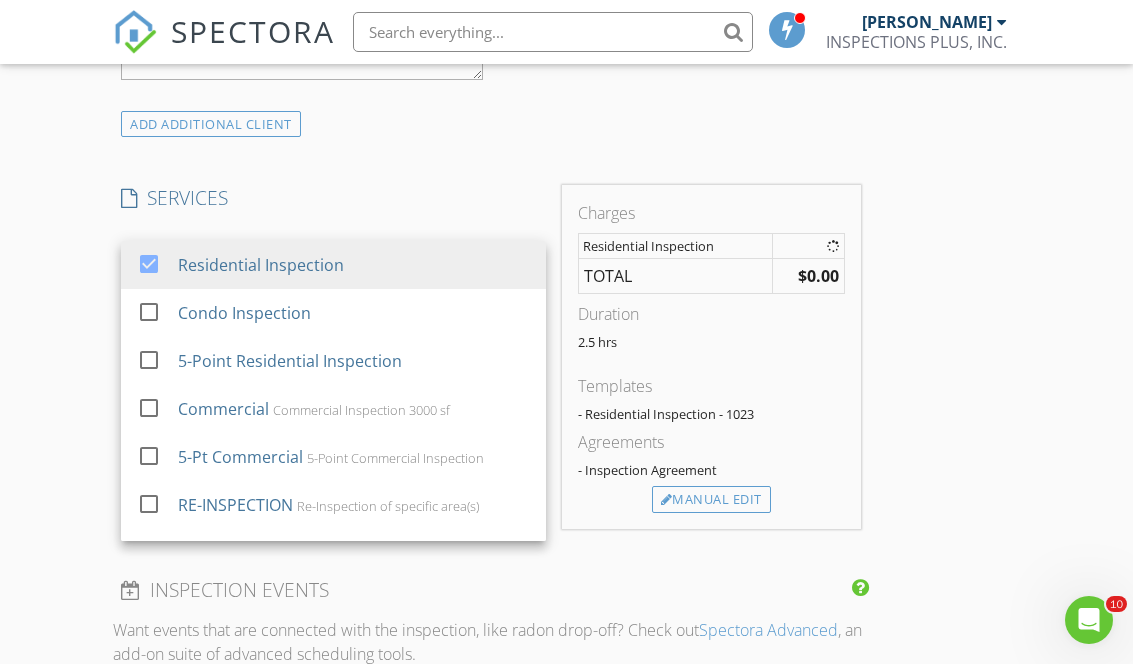 click on "New Inspection
Click here to use the New Order Form
INSPECTOR(S)
check_box   Jesse Berreles   PRIMARY   Jesse Berreles arrow_drop_down   check_box_outline_blank Jesse Berreles specifically requested
Date/Time
07/18/2025 9:30 AM
Location
Address Search       Address 6412 Redbird Ln   Unit   City Crystal Lake   State IL   Zip 60012   County McHenry     Square Feet 1418   Year Built 1977   Foundation Basement arrow_drop_down     Jesse Berreles     8.6 miles     (20 minutes)
client
check_box Enable Client CC email for this inspection   Client Search     check_box_outline_blank Client is a Company/Organization     First Name Kevin   Last Name Beck   Email kjback815@gmail.com   CC Email   Phone 815-482-6555           Notes   Private Notes
ADD ADDITIONAL client
check_box   Residential Inspection" at bounding box center (566, 394) 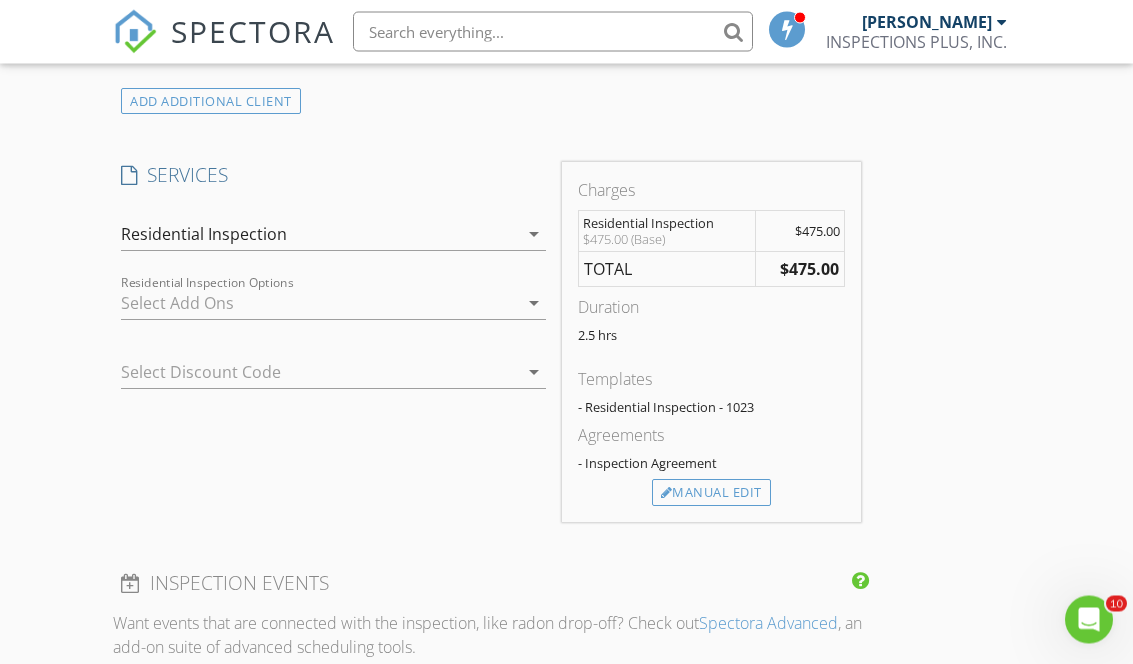 scroll, scrollTop: 1564, scrollLeft: 0, axis: vertical 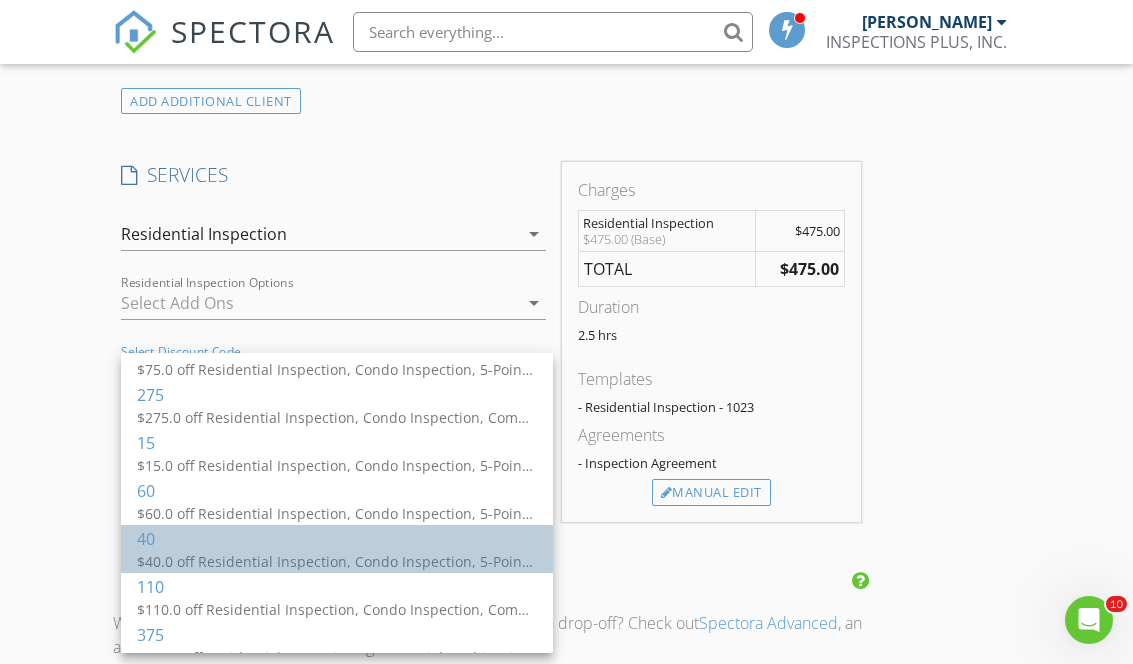 click on "40" at bounding box center (337, 539) 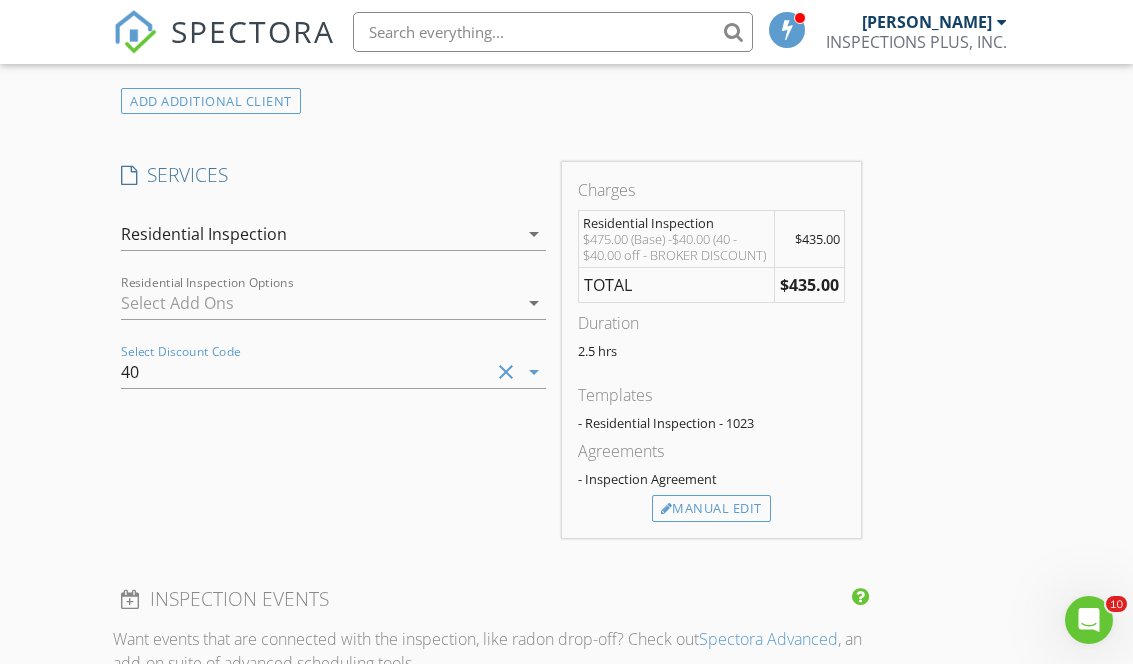 click on "New Inspection
Click here to use the New Order Form
INSPECTOR(S)
check_box   Jesse Berreles   PRIMARY   Jesse Berreles arrow_drop_down   check_box_outline_blank Jesse Berreles specifically requested
Date/Time
07/18/2025 9:30 AM
Location
Address Search       Address 6412 Redbird Ln   Unit   City Crystal Lake   State IL   Zip 60012   County McHenry     Square Feet 1418   Year Built 1977   Foundation Basement arrow_drop_down     Jesse Berreles     8.6 miles     (20 minutes)
client
check_box Enable Client CC email for this inspection   Client Search     check_box_outline_blank Client is a Company/Organization     First Name Kevin   Last Name Beck   Email kjback815@gmail.com   CC Email   Phone 815-482-6555           Notes   Private Notes
ADD ADDITIONAL client
check_box   Residential Inspection" at bounding box center (566, 387) 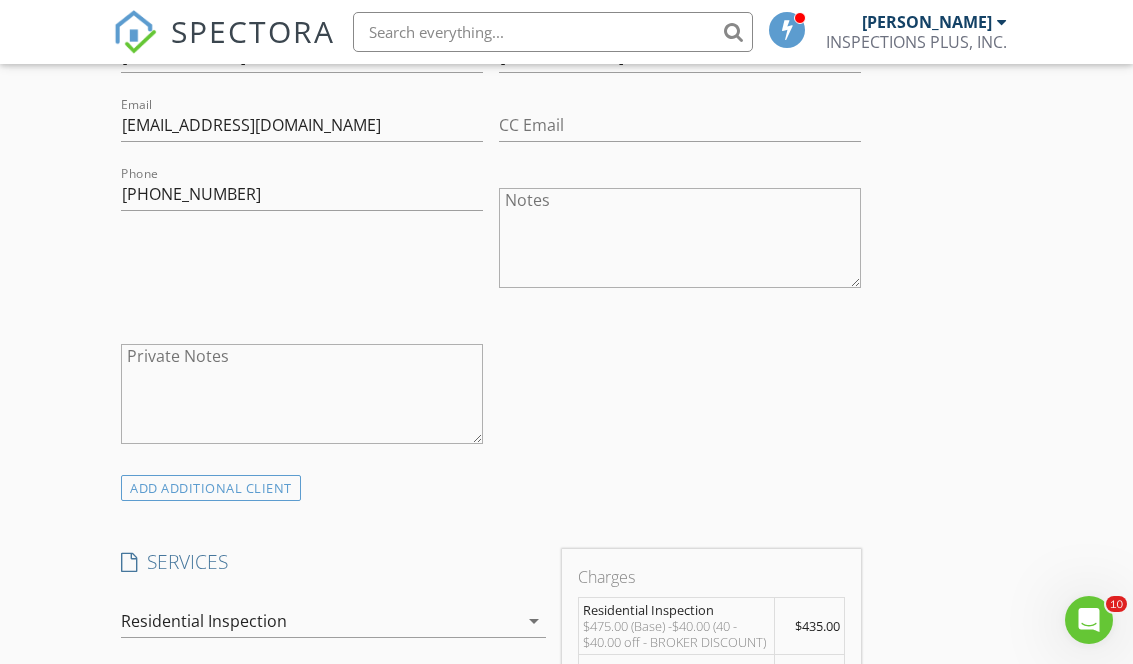 scroll, scrollTop: 1178, scrollLeft: 0, axis: vertical 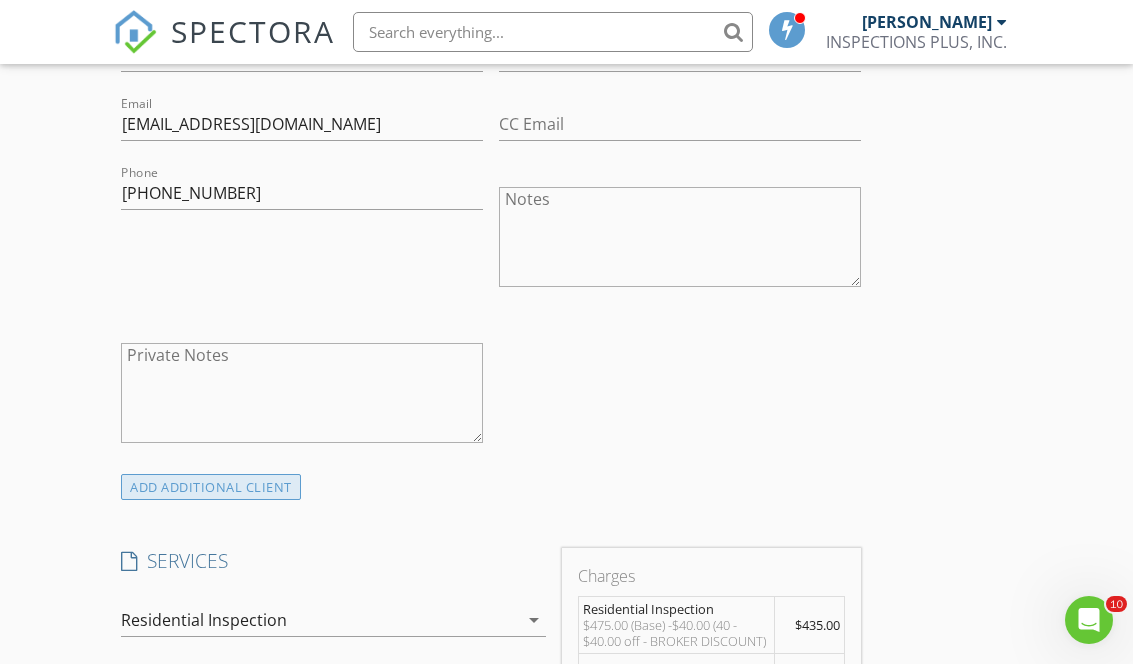 click on "ADD ADDITIONAL client" at bounding box center [211, 487] 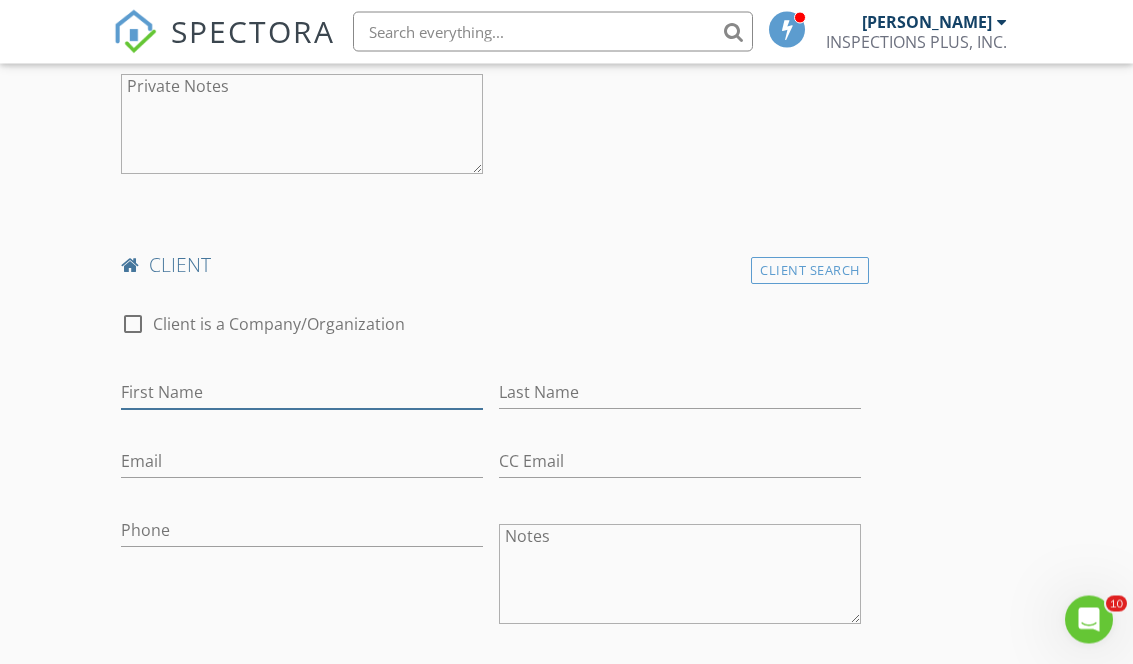 click on "First Name" at bounding box center [302, 393] 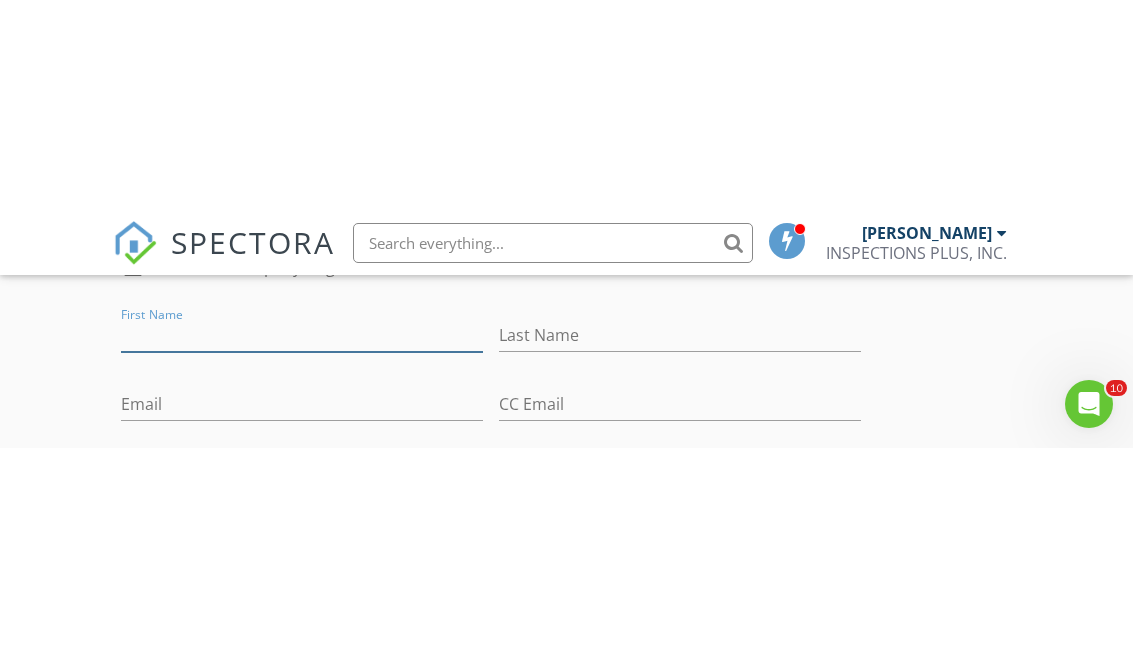 scroll, scrollTop: 1718, scrollLeft: 0, axis: vertical 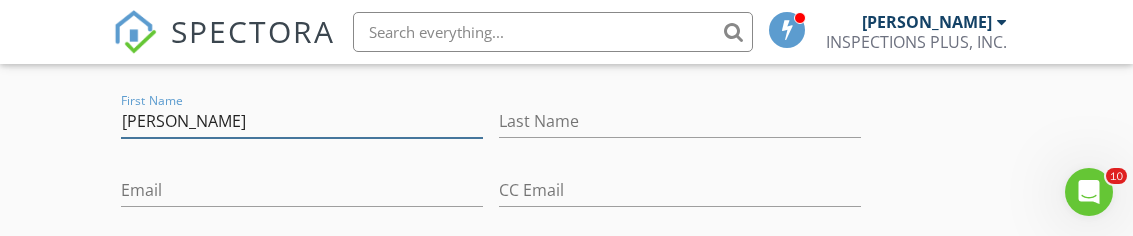 type on "[PERSON_NAME]" 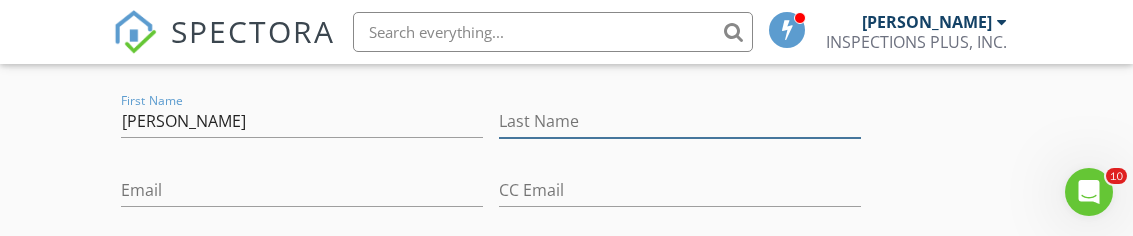 click on "Last Name" at bounding box center (680, 121) 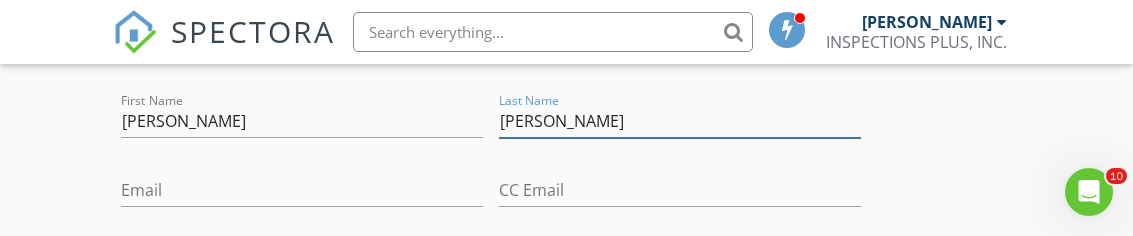 type on "[PERSON_NAME]" 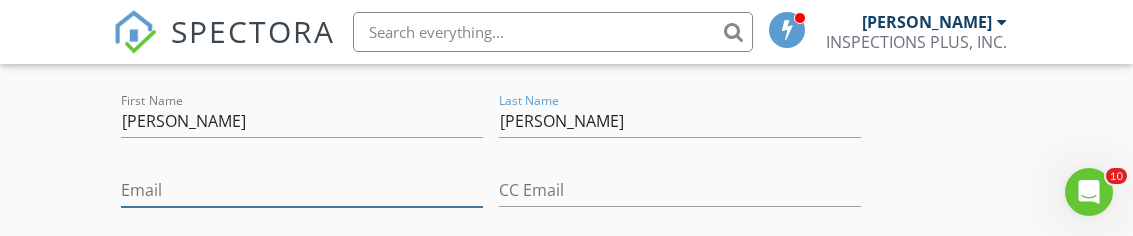 click on "Email" at bounding box center (302, 190) 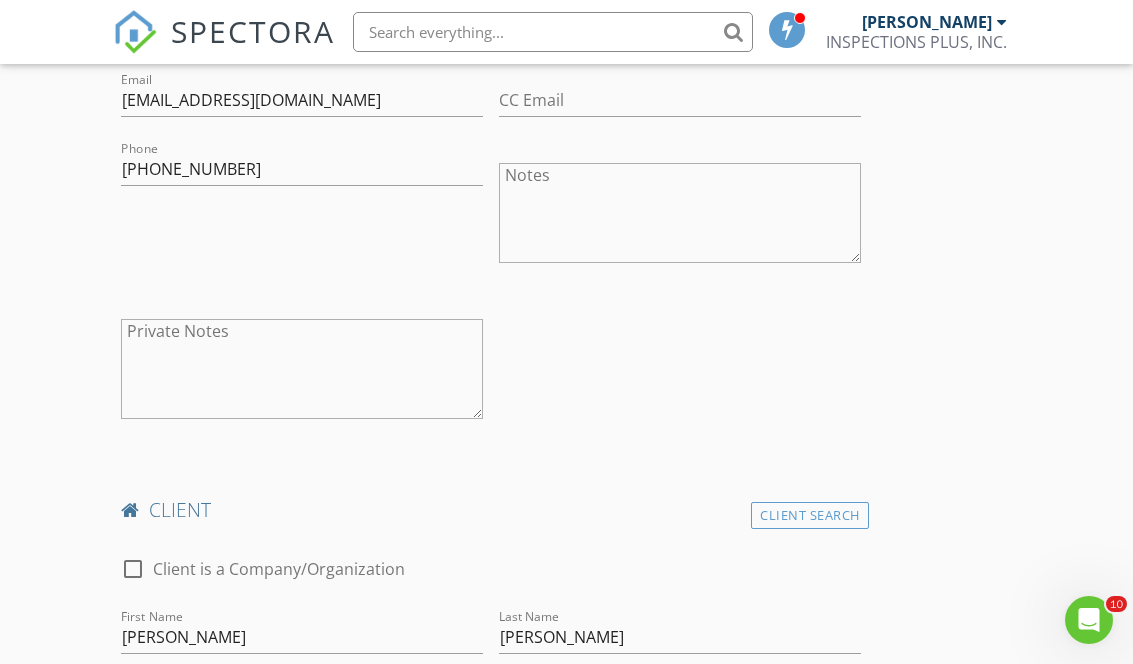 scroll, scrollTop: 1219, scrollLeft: 0, axis: vertical 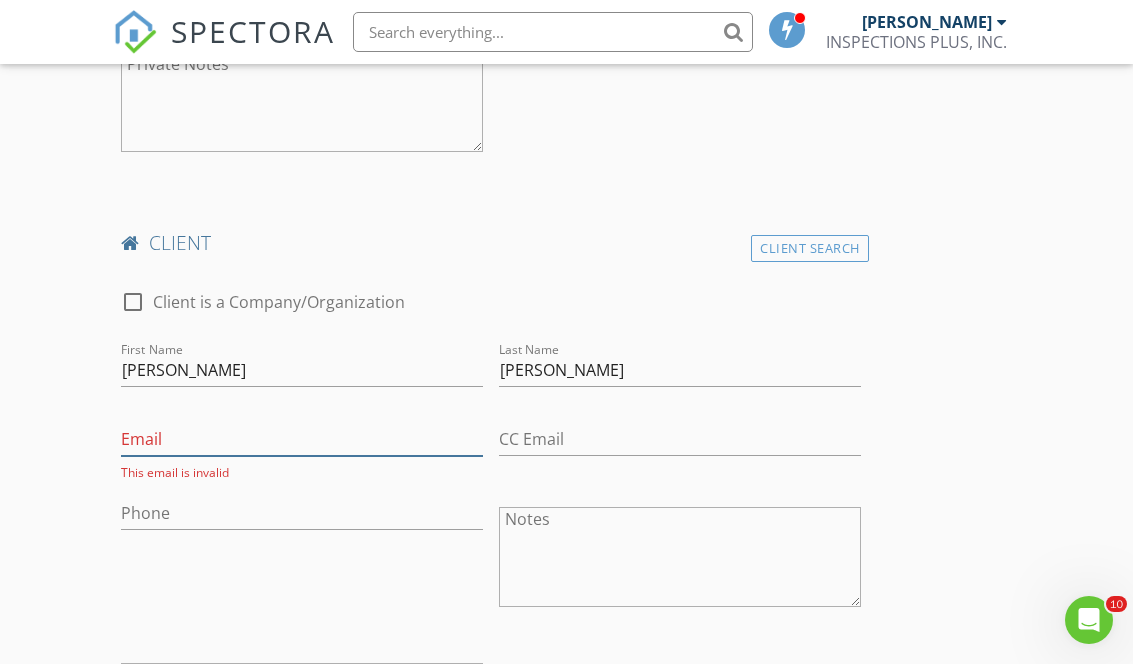 click on "Email" at bounding box center (302, 439) 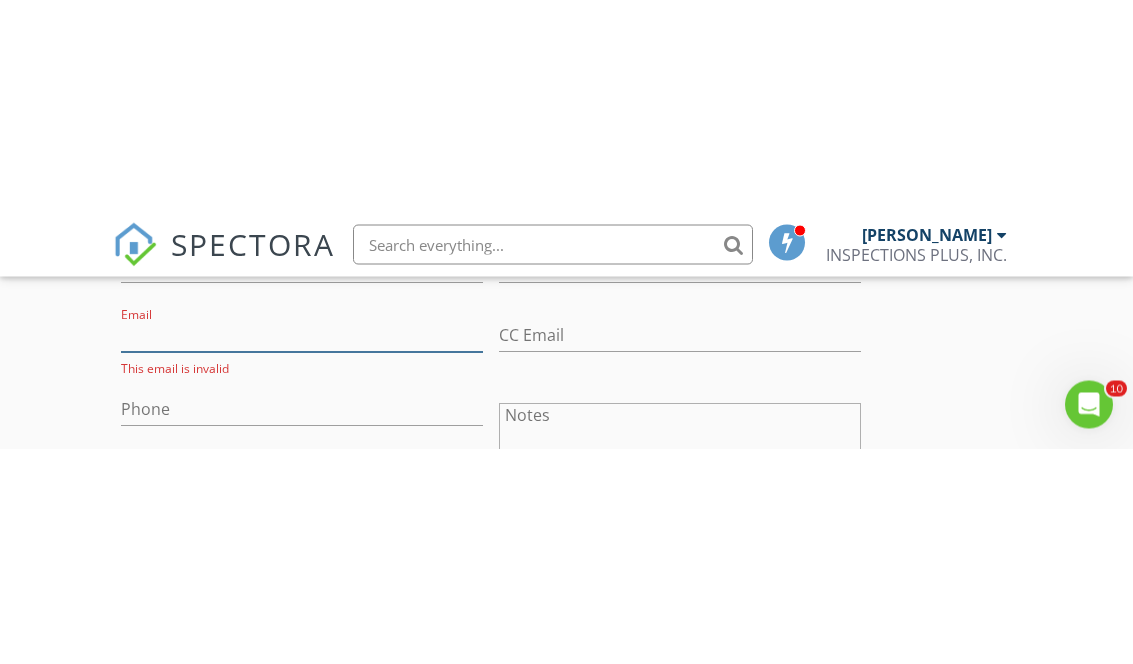scroll, scrollTop: 1787, scrollLeft: 0, axis: vertical 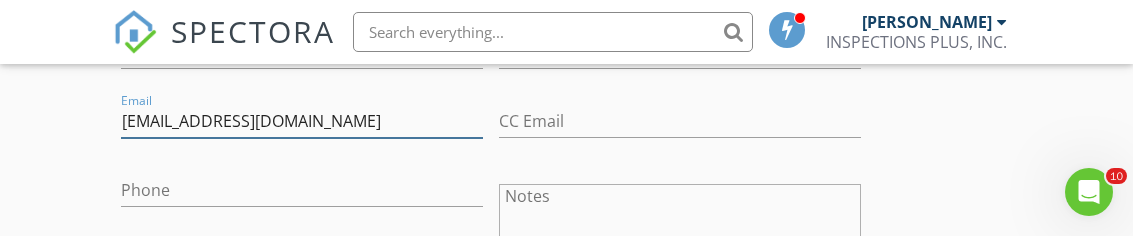 type on "[EMAIL_ADDRESS][DOMAIN_NAME]" 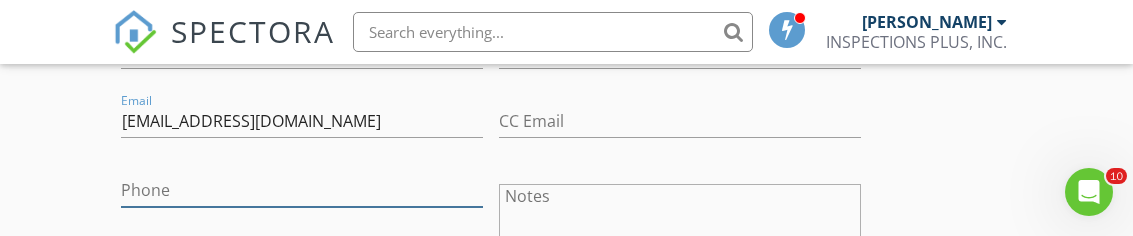 click on "Phone" at bounding box center [302, 190] 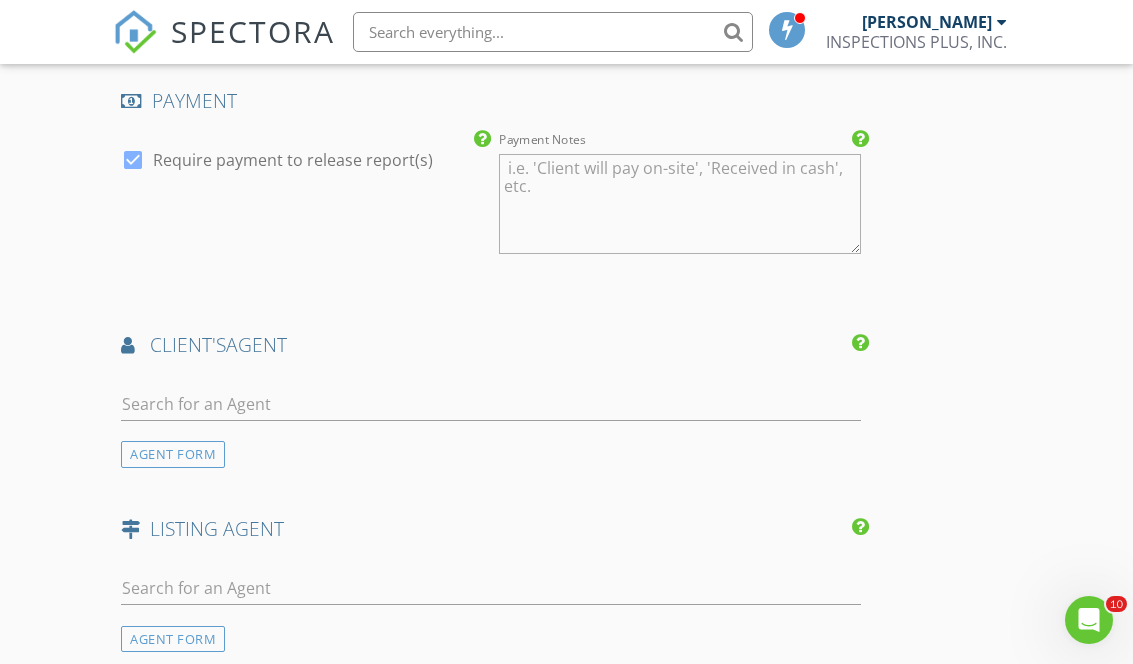 type on "[PHONE_NUMBER]" 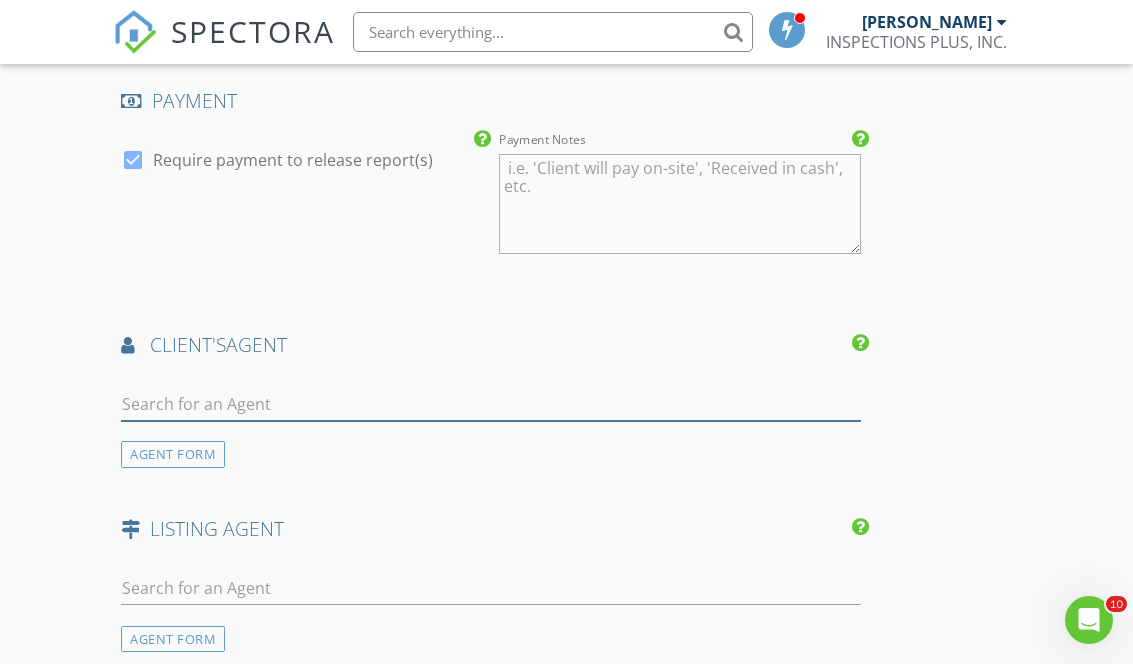click at bounding box center (490, 404) 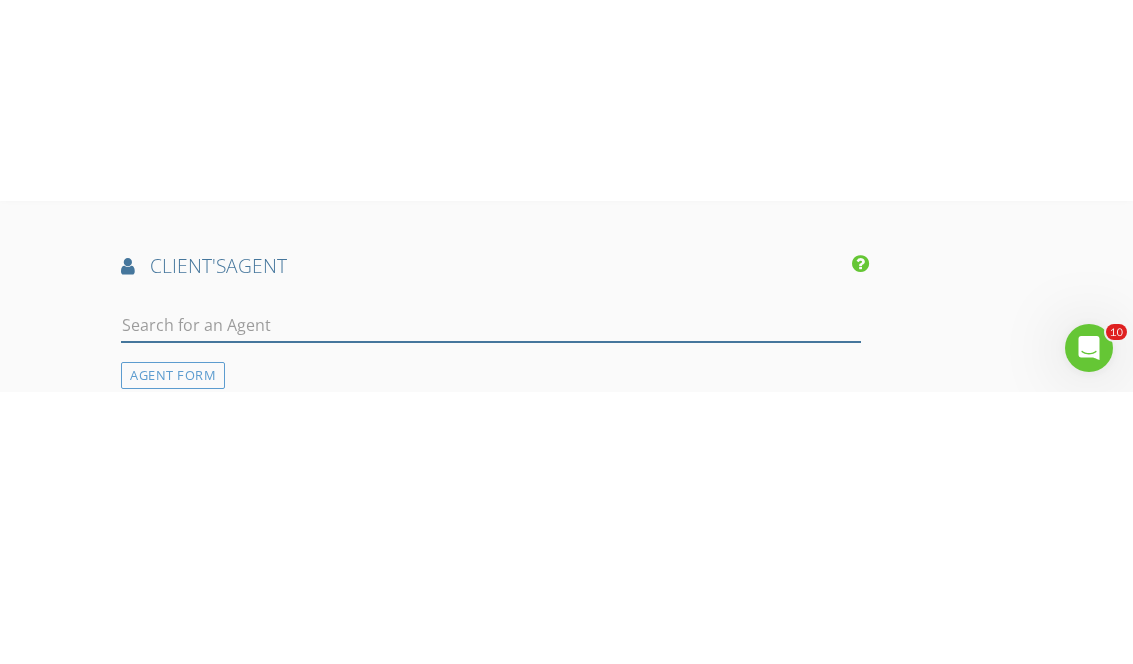 scroll, scrollTop: 3075, scrollLeft: 0, axis: vertical 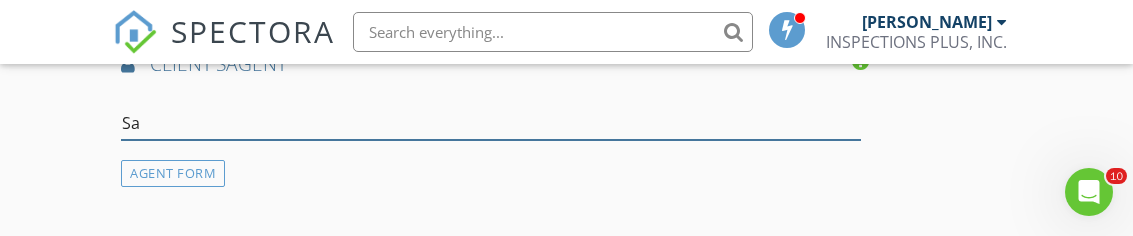 type on "[PERSON_NAME]" 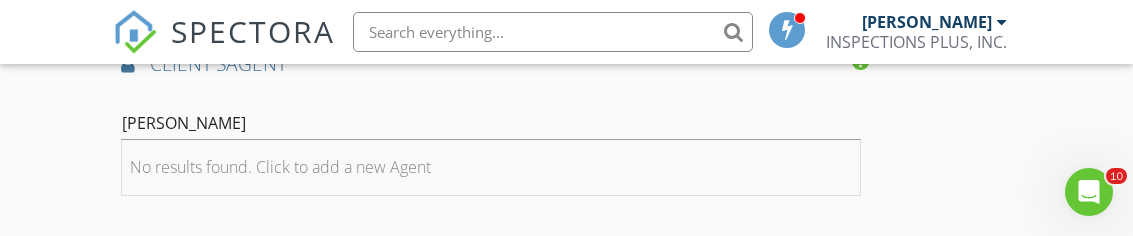 click on "No results found. Click to add a new Agent" at bounding box center (280, 167) 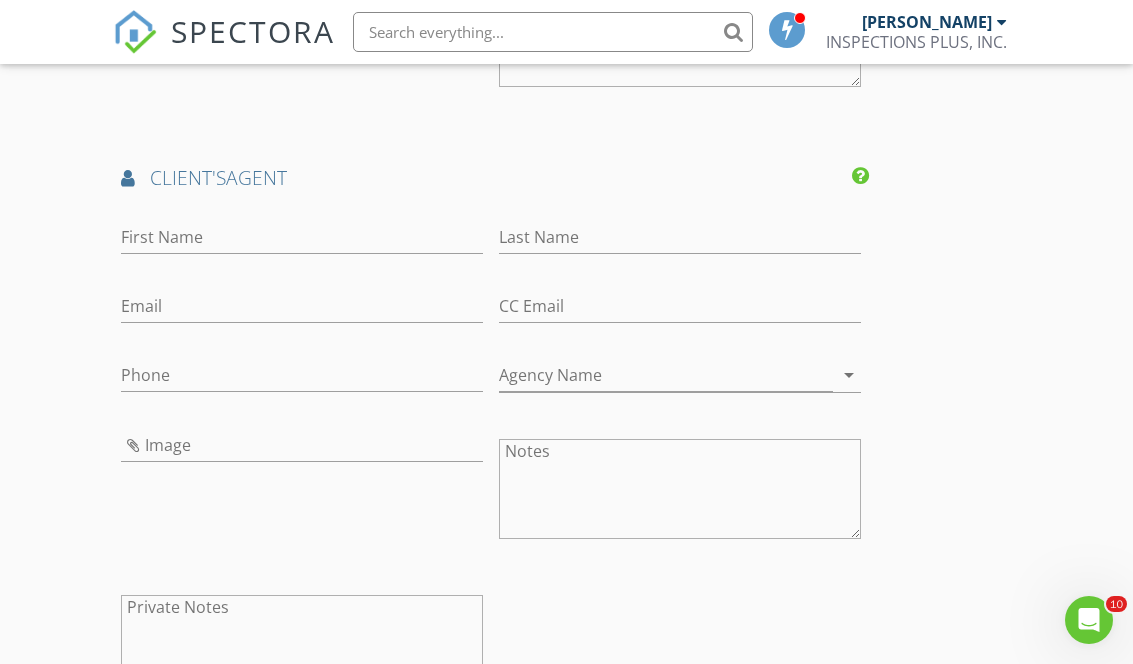 scroll, scrollTop: 2960, scrollLeft: 0, axis: vertical 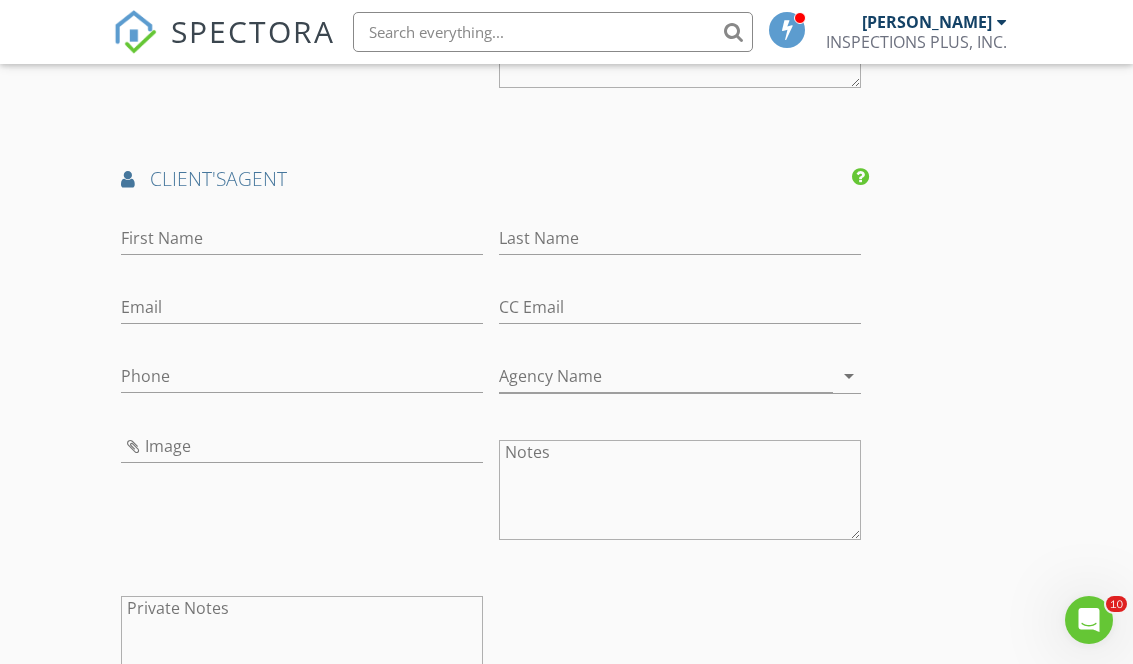 click on "First Name" at bounding box center (302, 242) 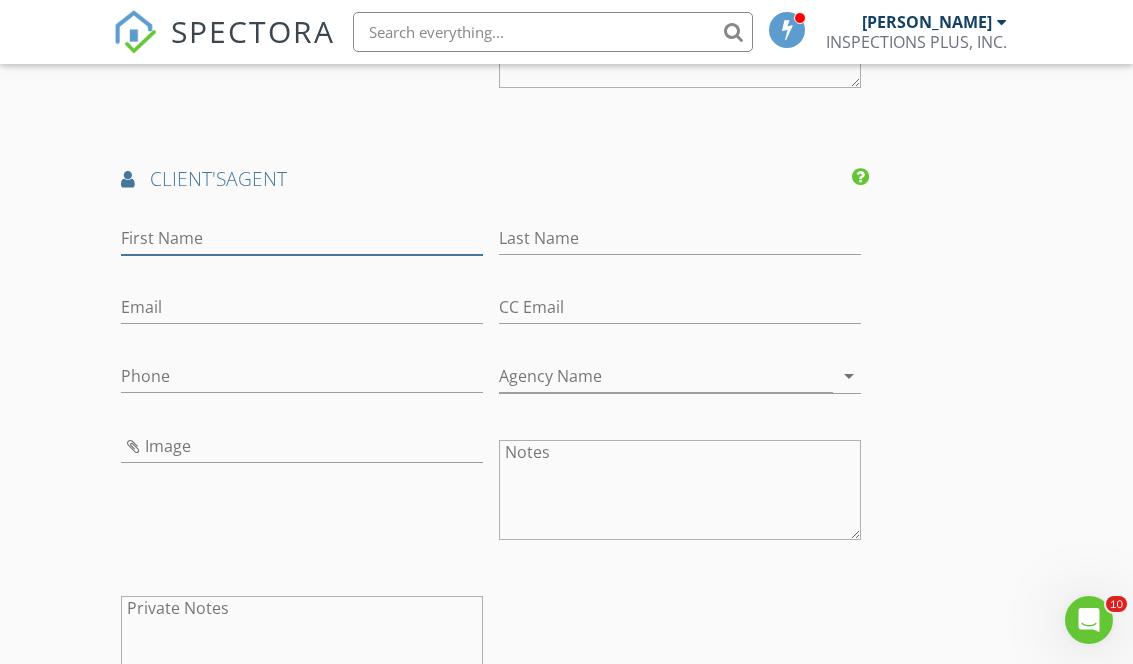 click on "First Name" at bounding box center (302, 238) 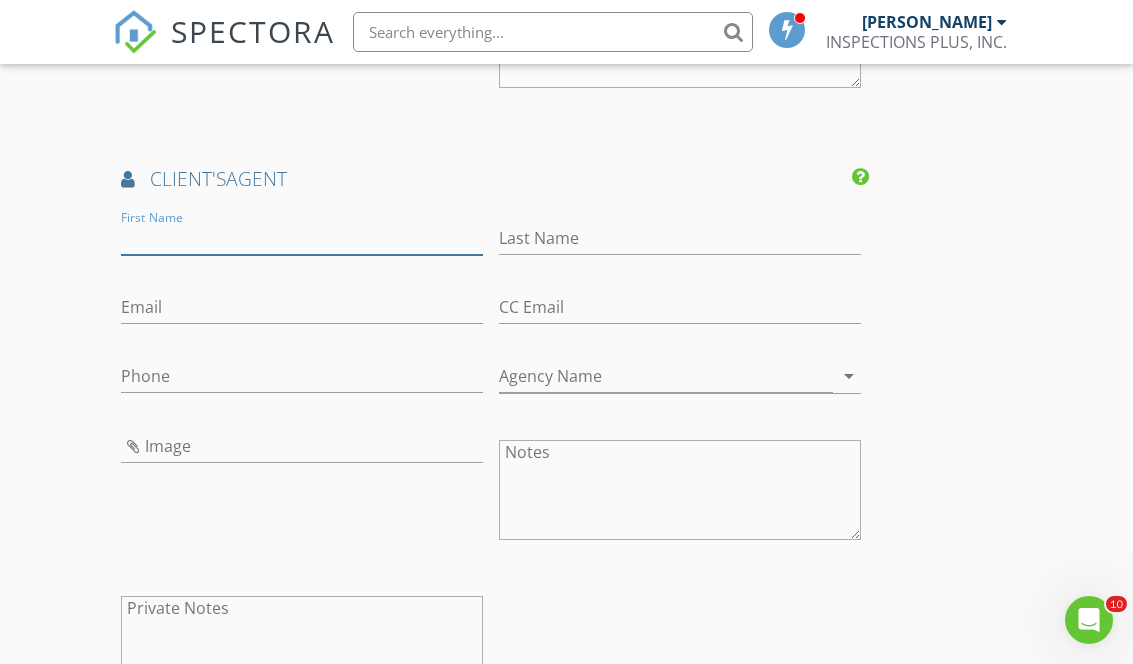 scroll, scrollTop: 3075, scrollLeft: 0, axis: vertical 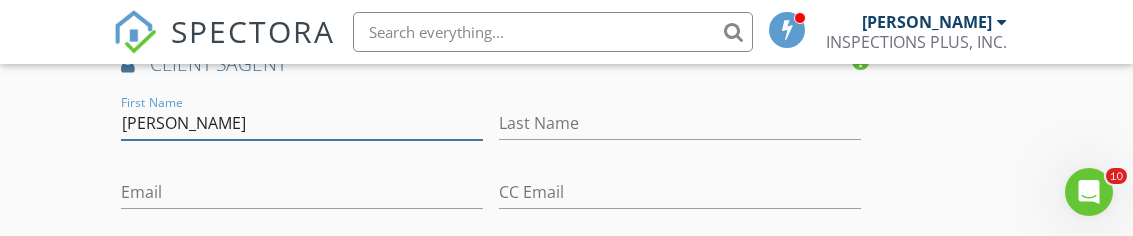 type on "[PERSON_NAME]" 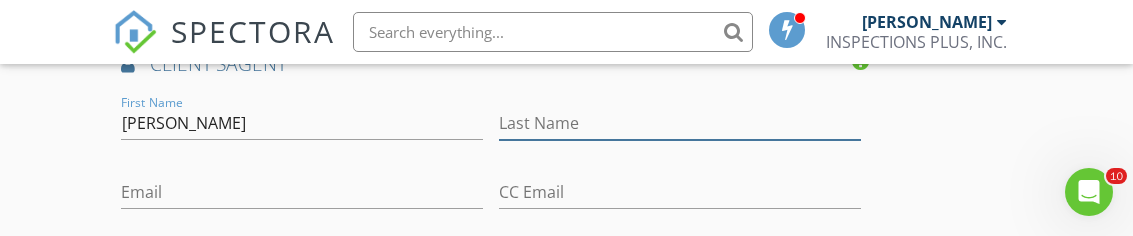 click on "Last Name" at bounding box center [680, 123] 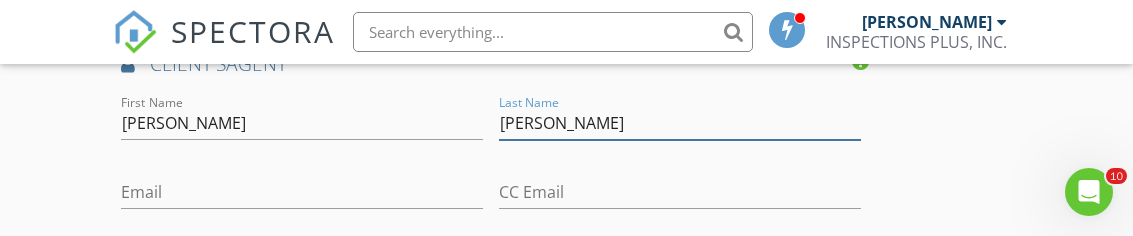 type on "[PERSON_NAME]" 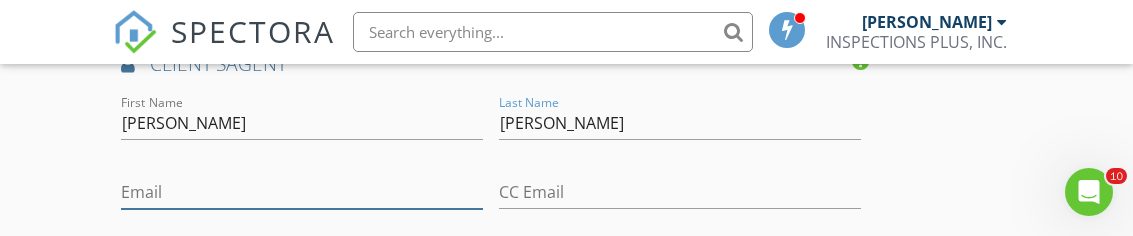 click on "Email" at bounding box center [302, 192] 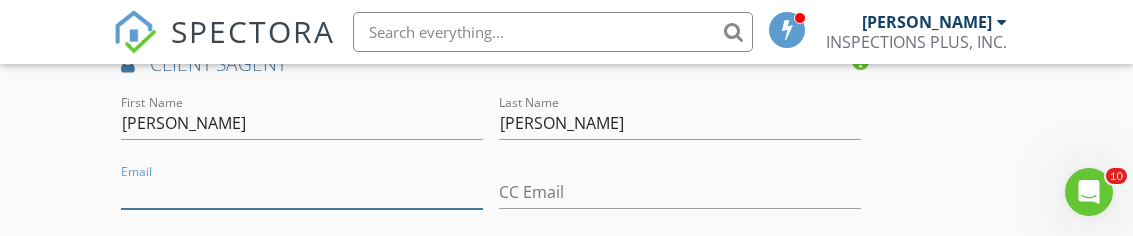 click on "Email" at bounding box center (302, 192) 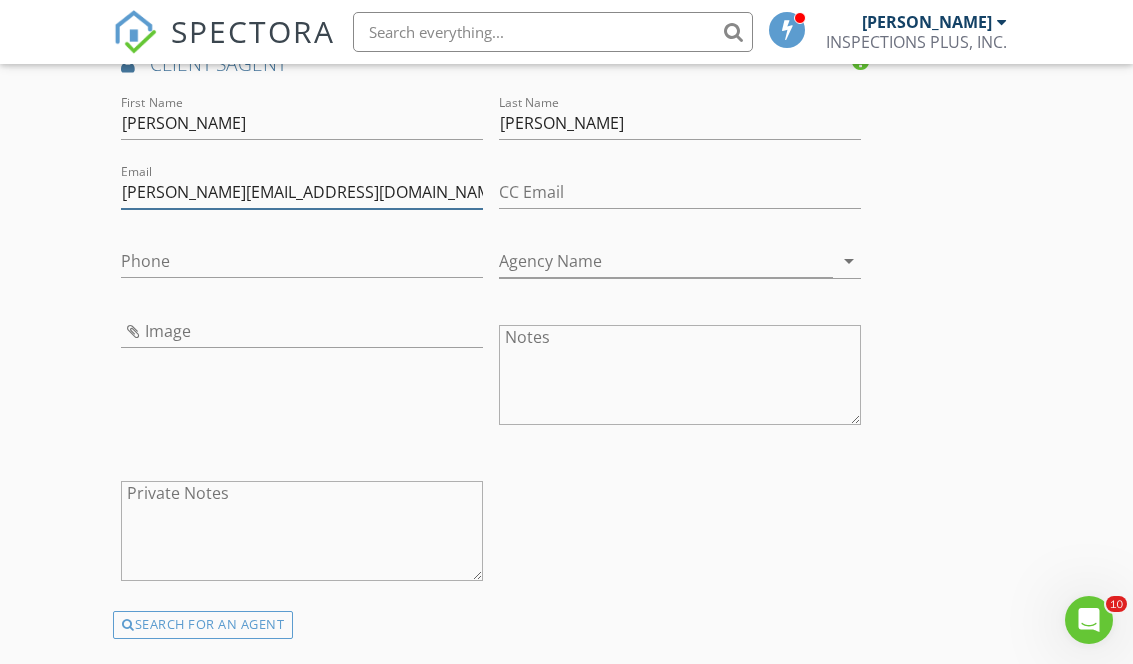 type on "[PERSON_NAME][EMAIL_ADDRESS][DOMAIN_NAME]" 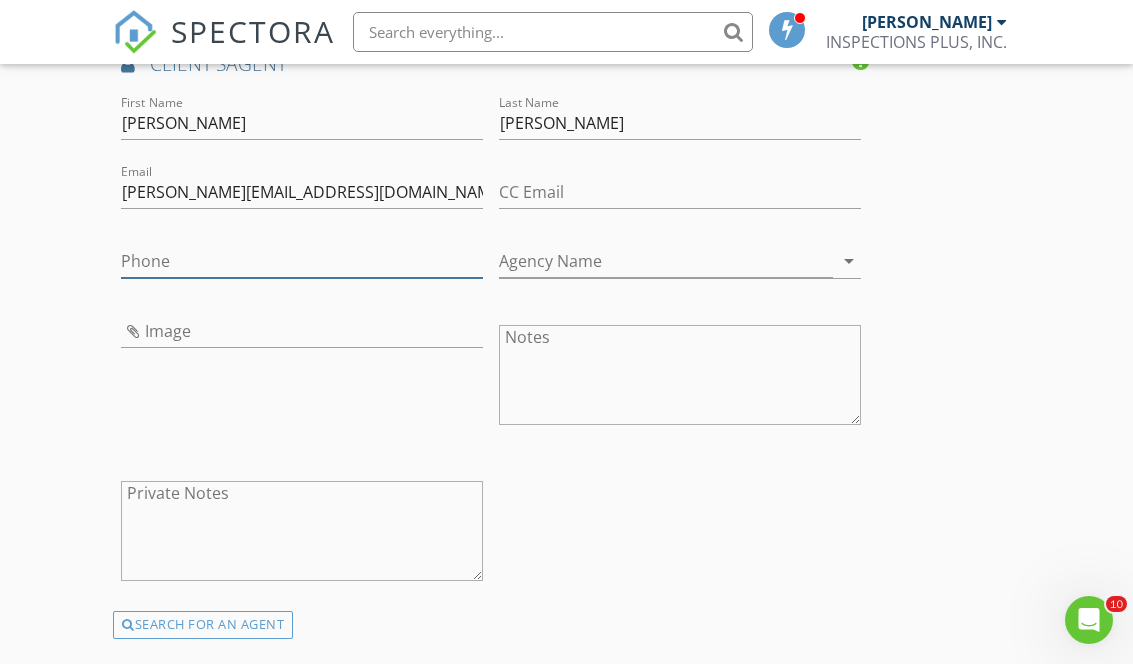 click on "Phone" at bounding box center [302, 261] 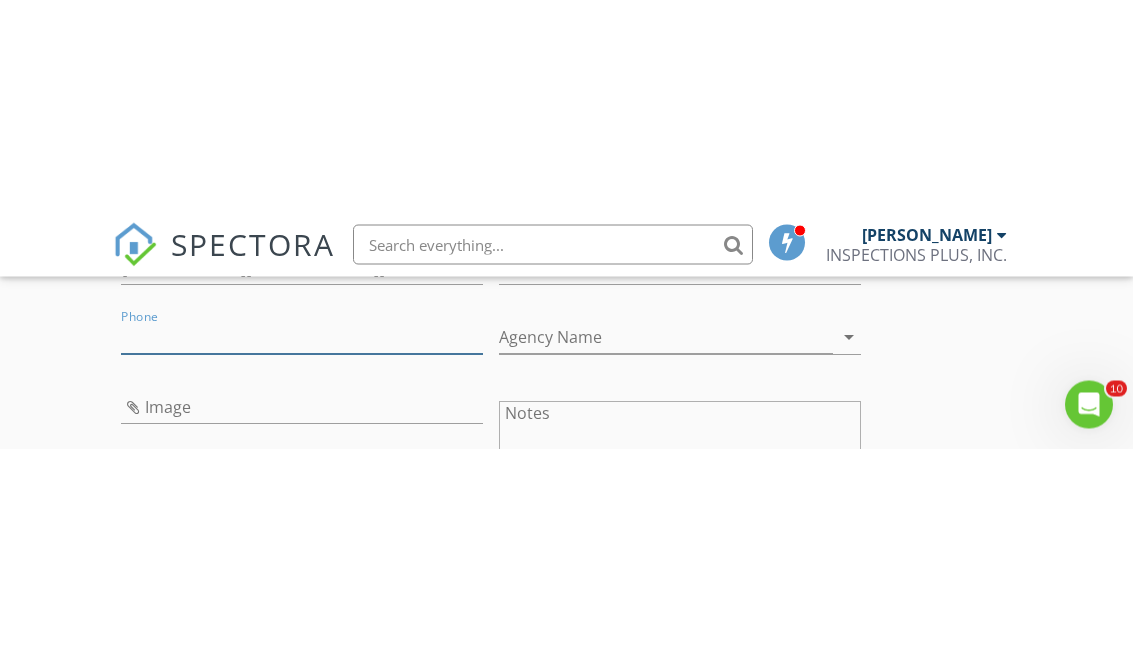 scroll, scrollTop: 3213, scrollLeft: 0, axis: vertical 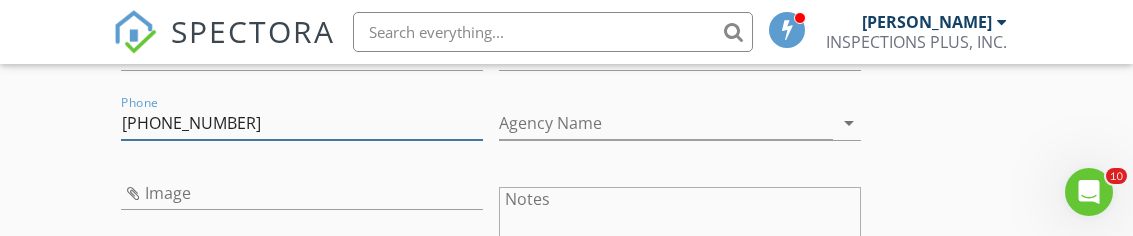 type on "[PHONE_NUMBER]" 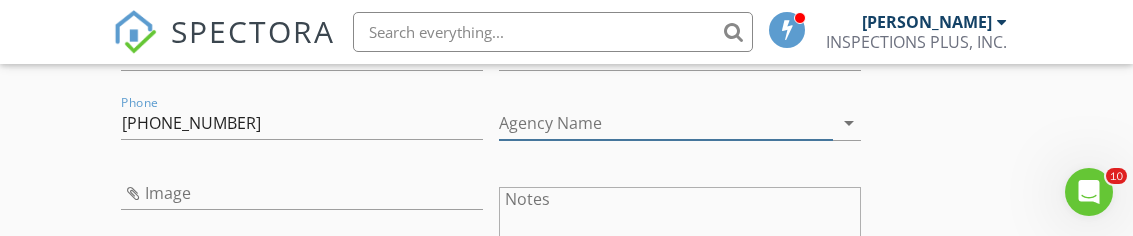 click on "Agency Name" at bounding box center (666, 123) 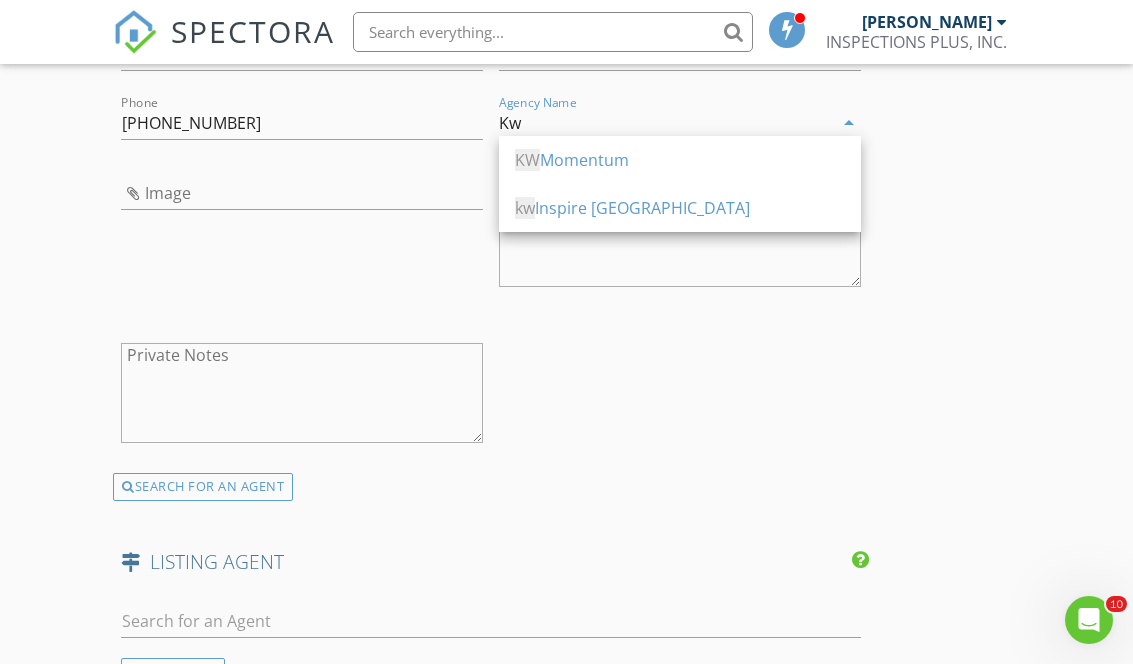 click on "Kw" at bounding box center [666, 123] 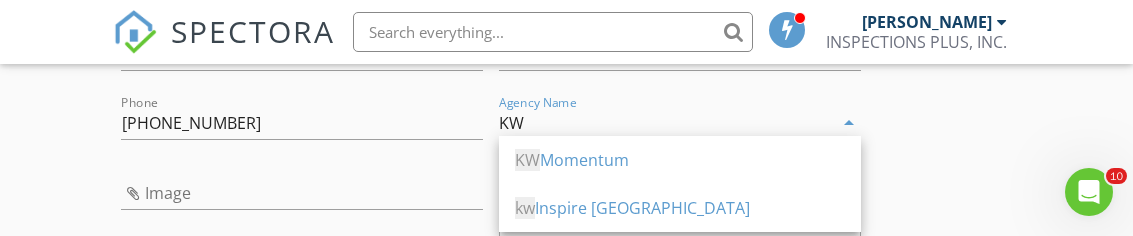 type on "K" 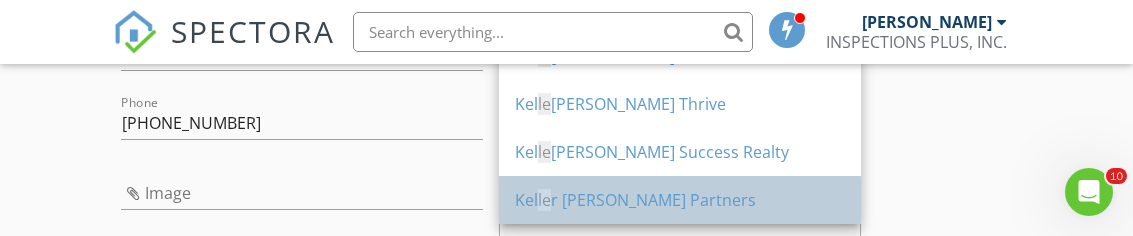 click on "Kel le r Williams Lewke Partners" at bounding box center [680, 200] 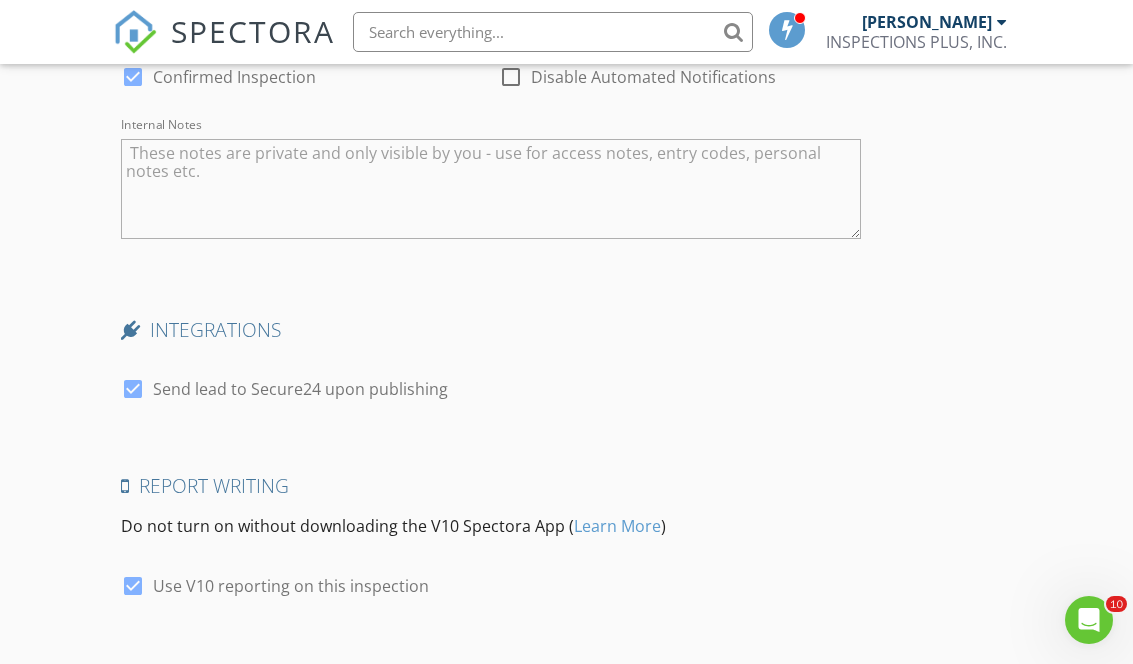 scroll, scrollTop: 4123, scrollLeft: 0, axis: vertical 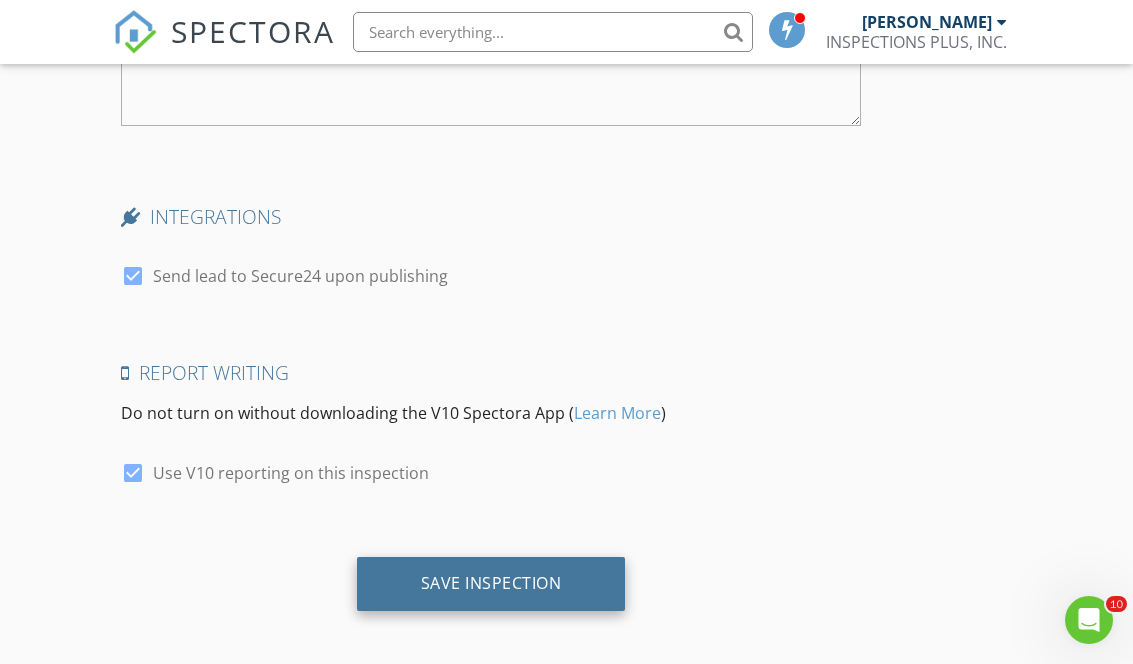 click on "Save Inspection" at bounding box center [491, 583] 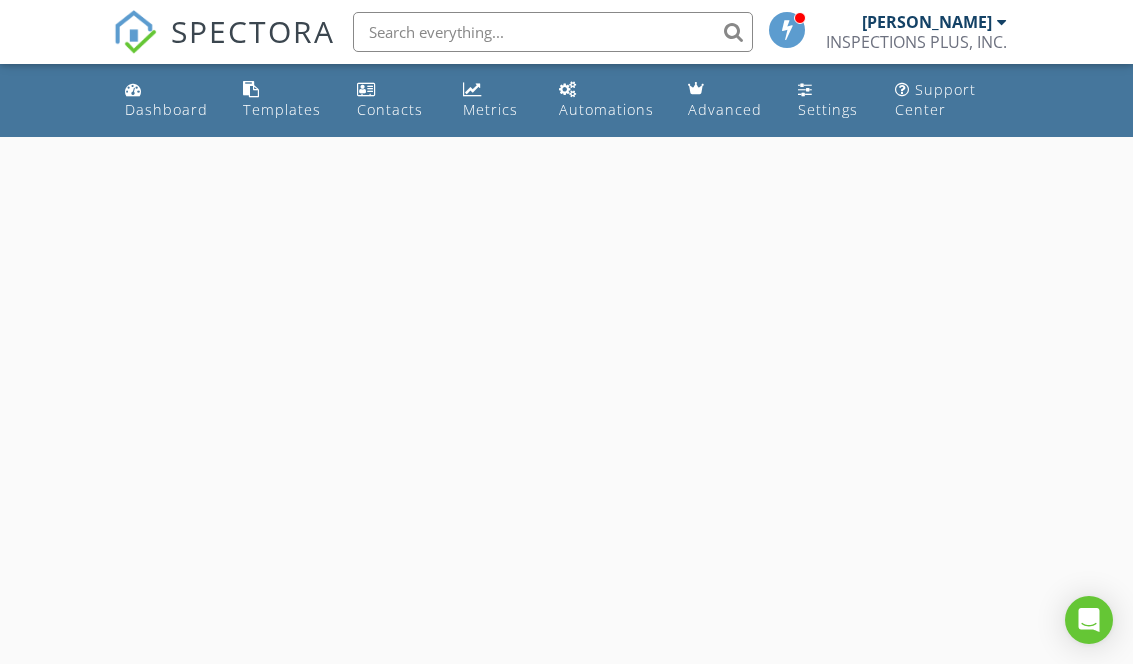 scroll, scrollTop: 0, scrollLeft: 0, axis: both 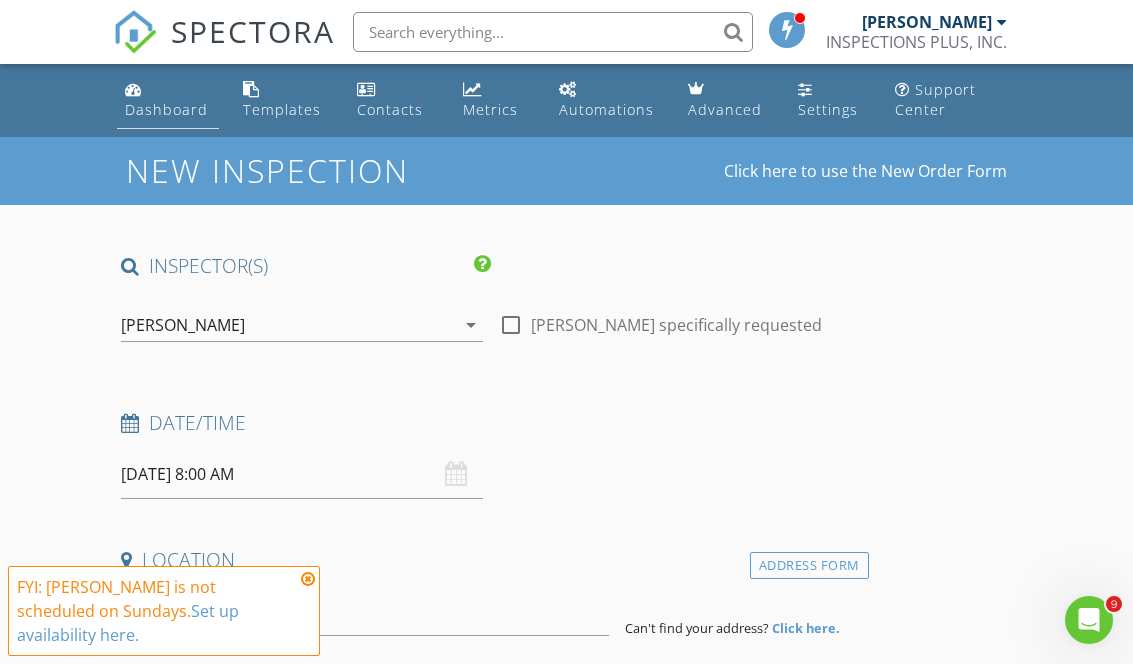 click on "Dashboard" at bounding box center [166, 109] 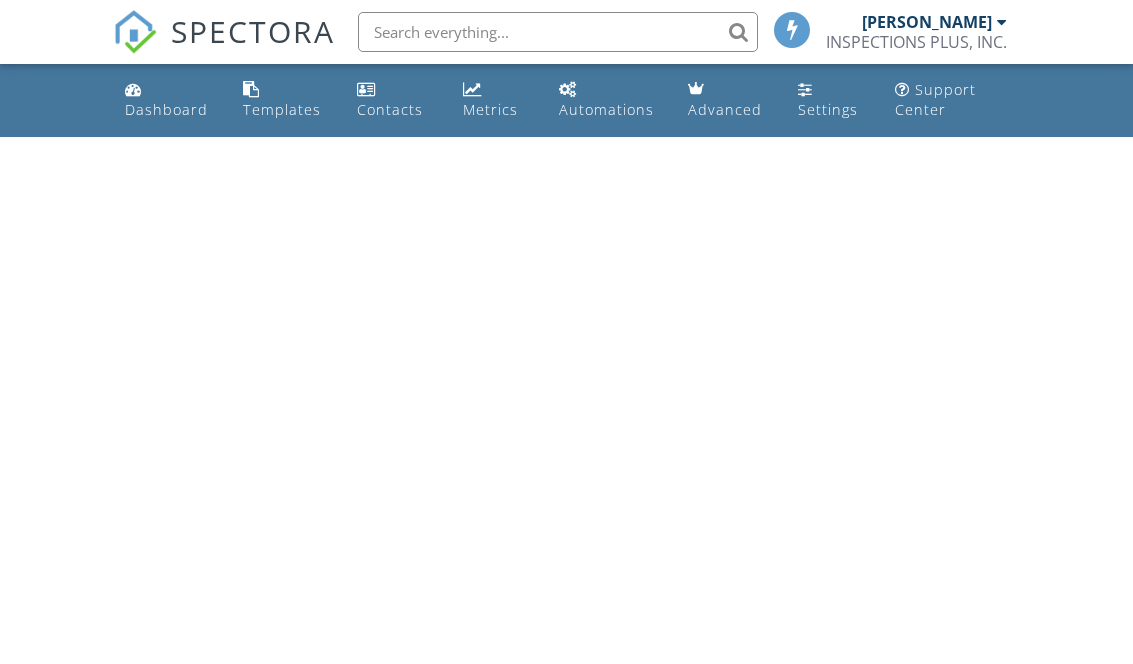 scroll, scrollTop: 0, scrollLeft: 0, axis: both 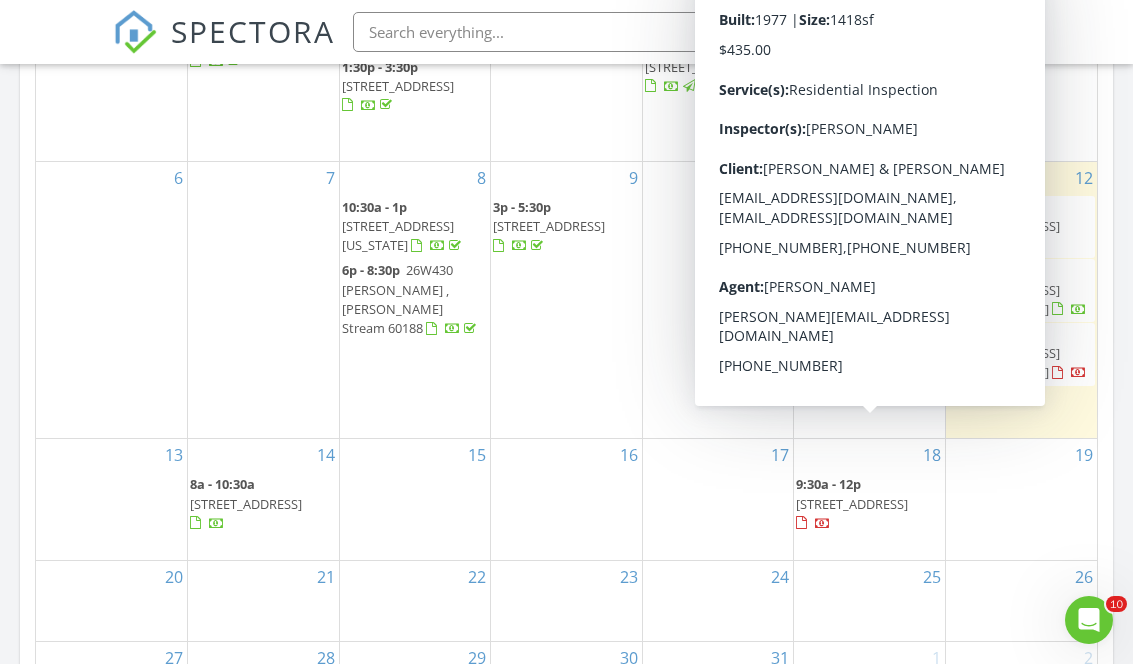 click on "6412 Redbird Ln, Crystal Lake 60012" at bounding box center (852, 504) 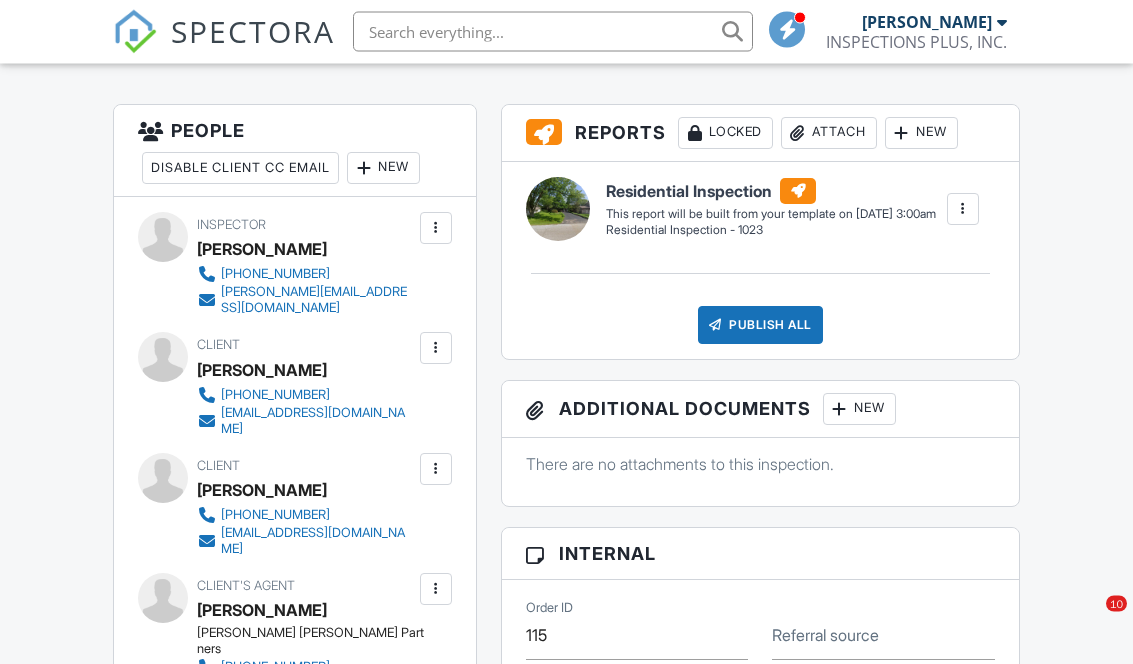 scroll, scrollTop: 517, scrollLeft: 0, axis: vertical 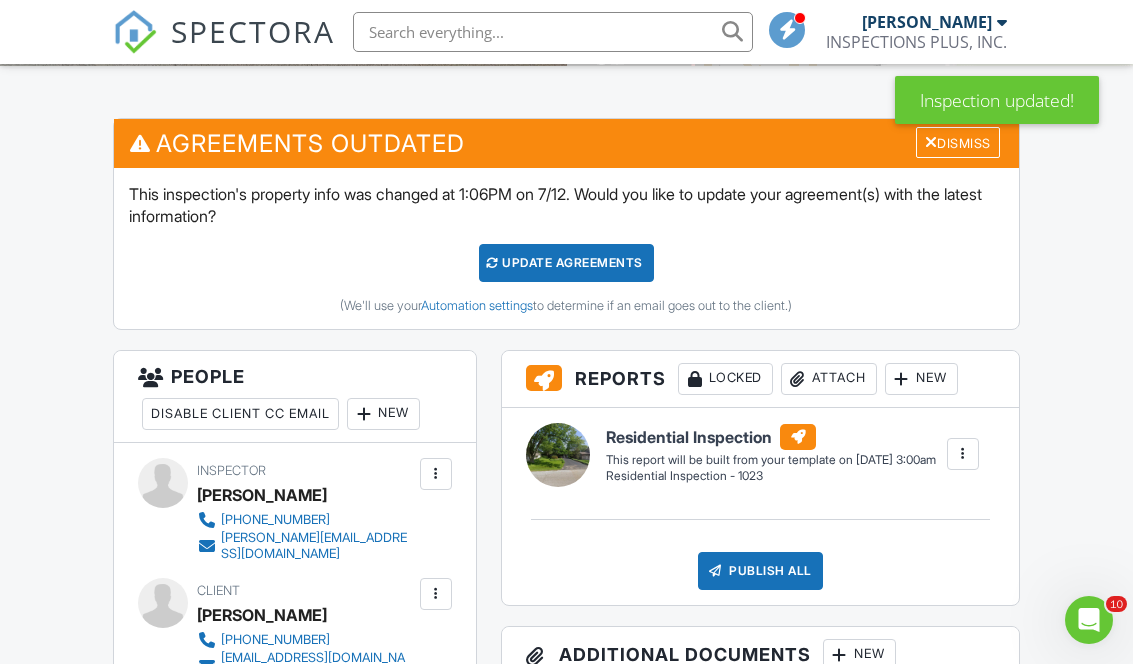 click on "Update Agreements" at bounding box center (566, 263) 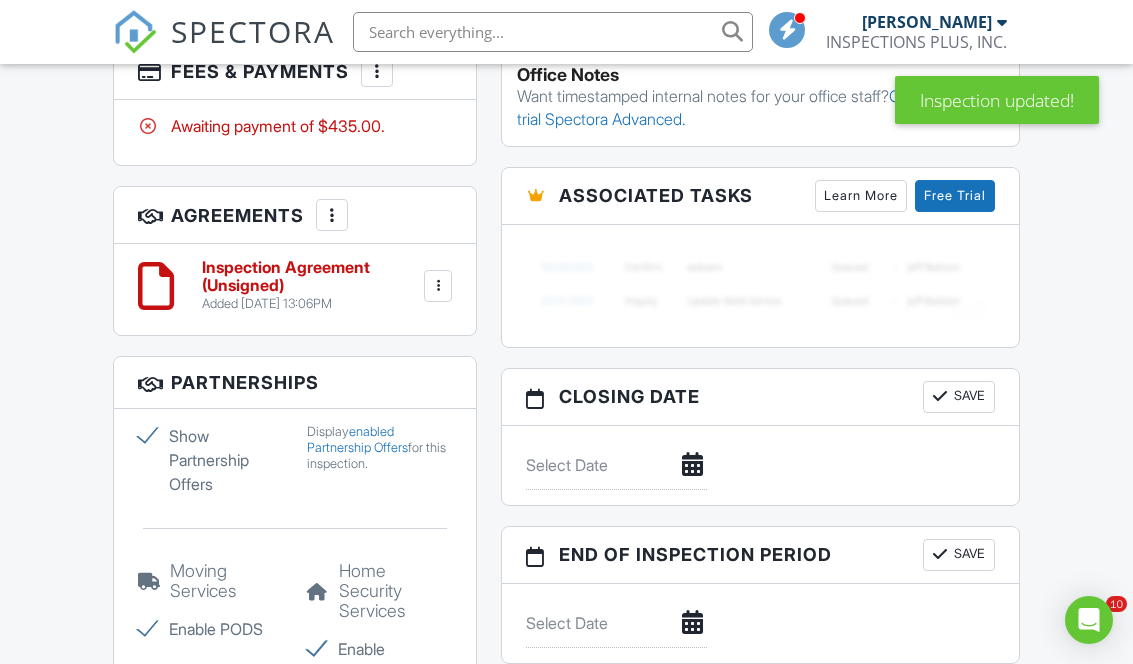 scroll, scrollTop: 1554, scrollLeft: 0, axis: vertical 